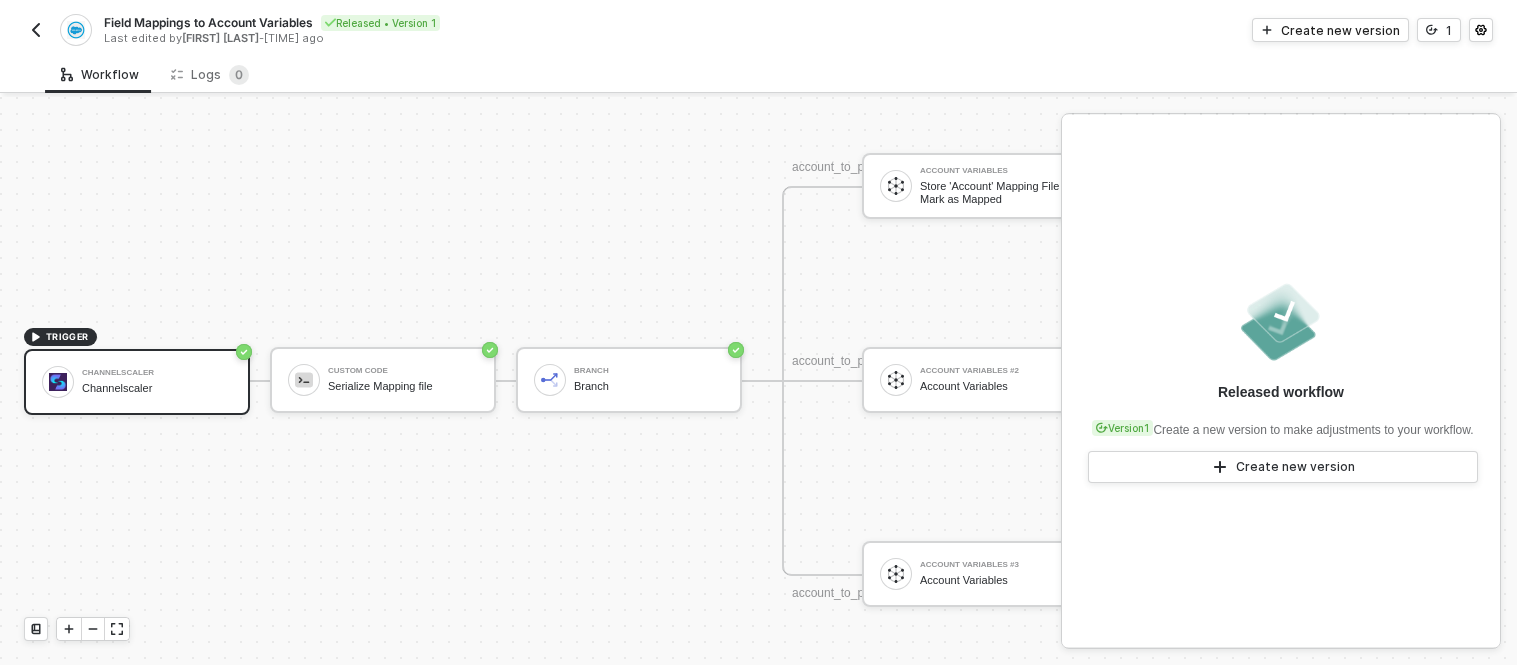 scroll, scrollTop: 0, scrollLeft: 0, axis: both 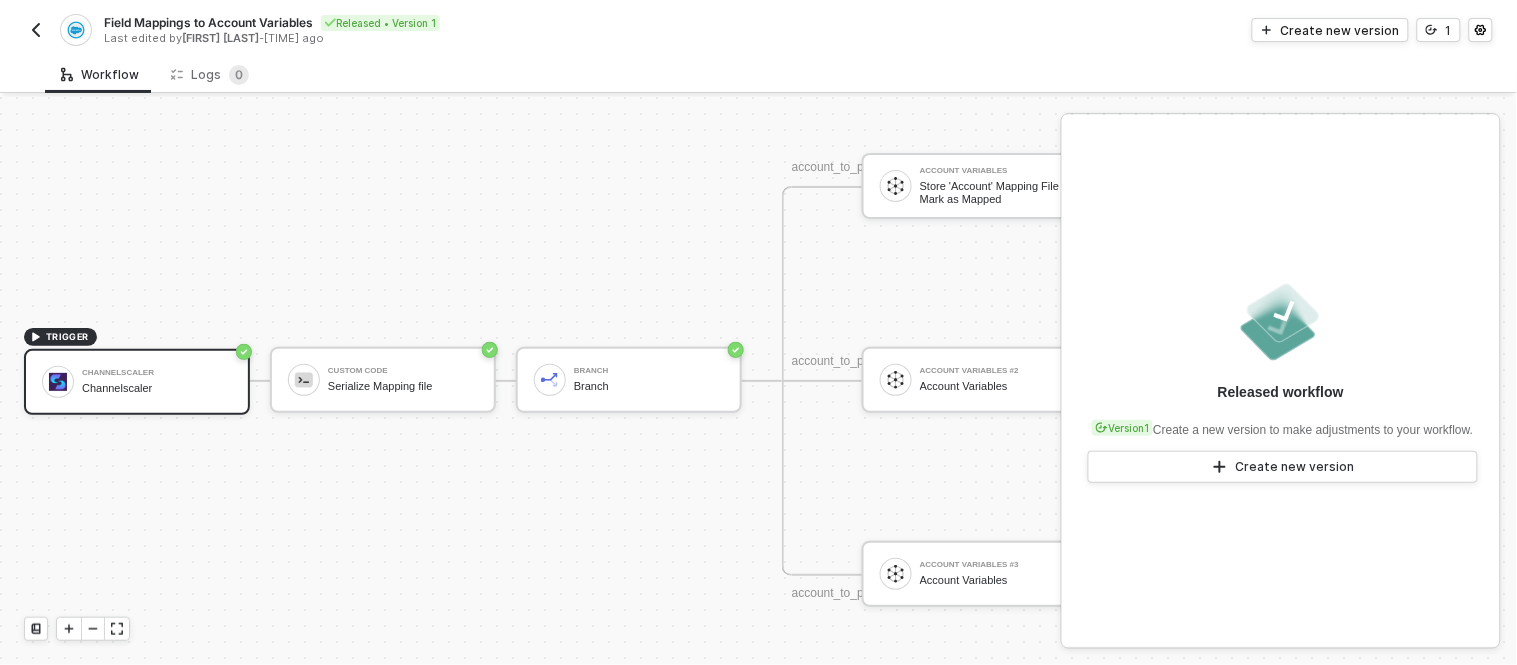 click at bounding box center [36, 30] 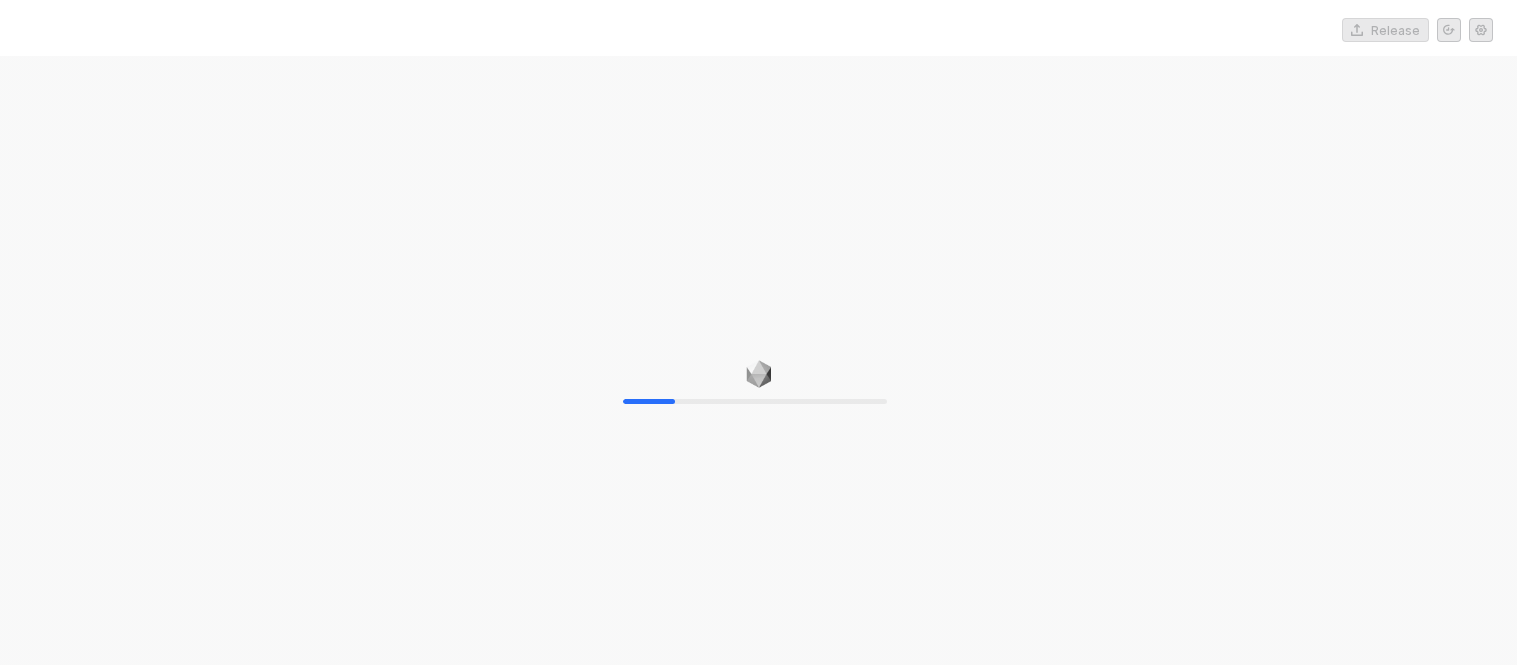 scroll, scrollTop: 0, scrollLeft: 0, axis: both 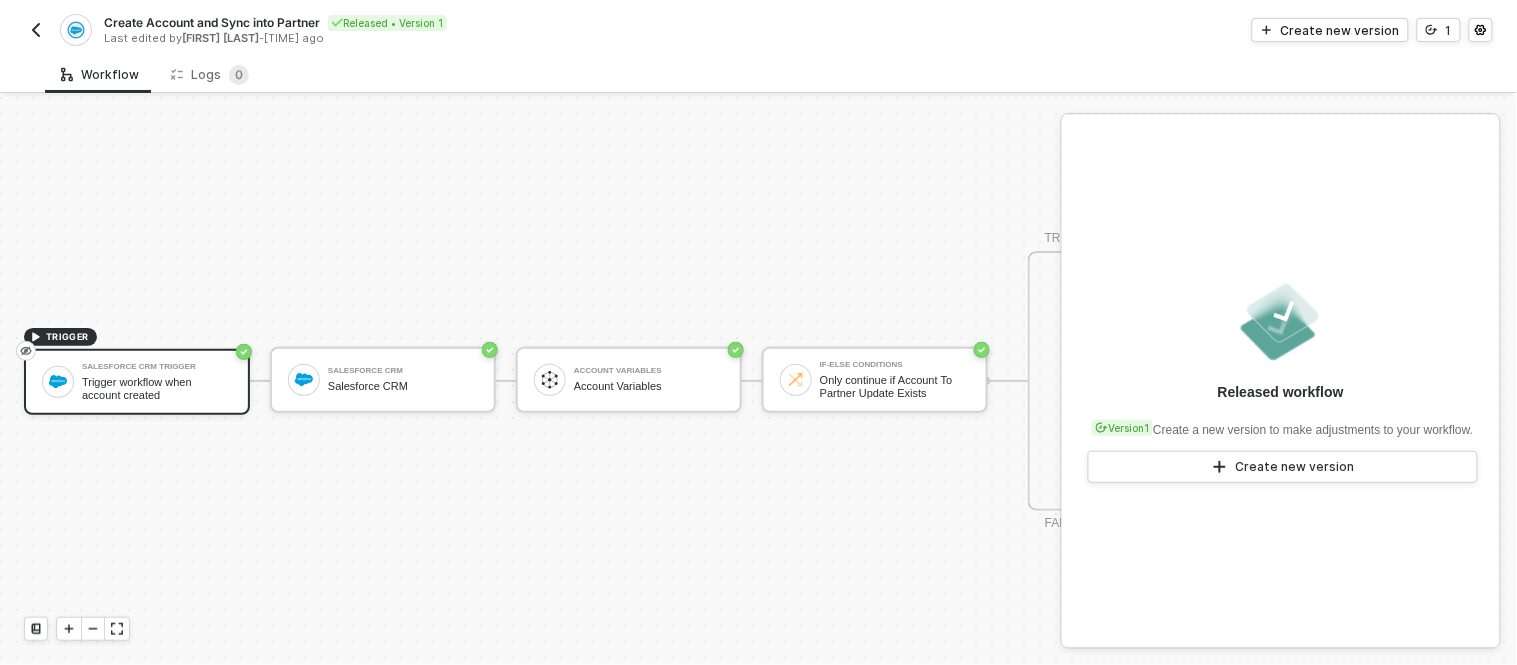 click at bounding box center [36, 30] 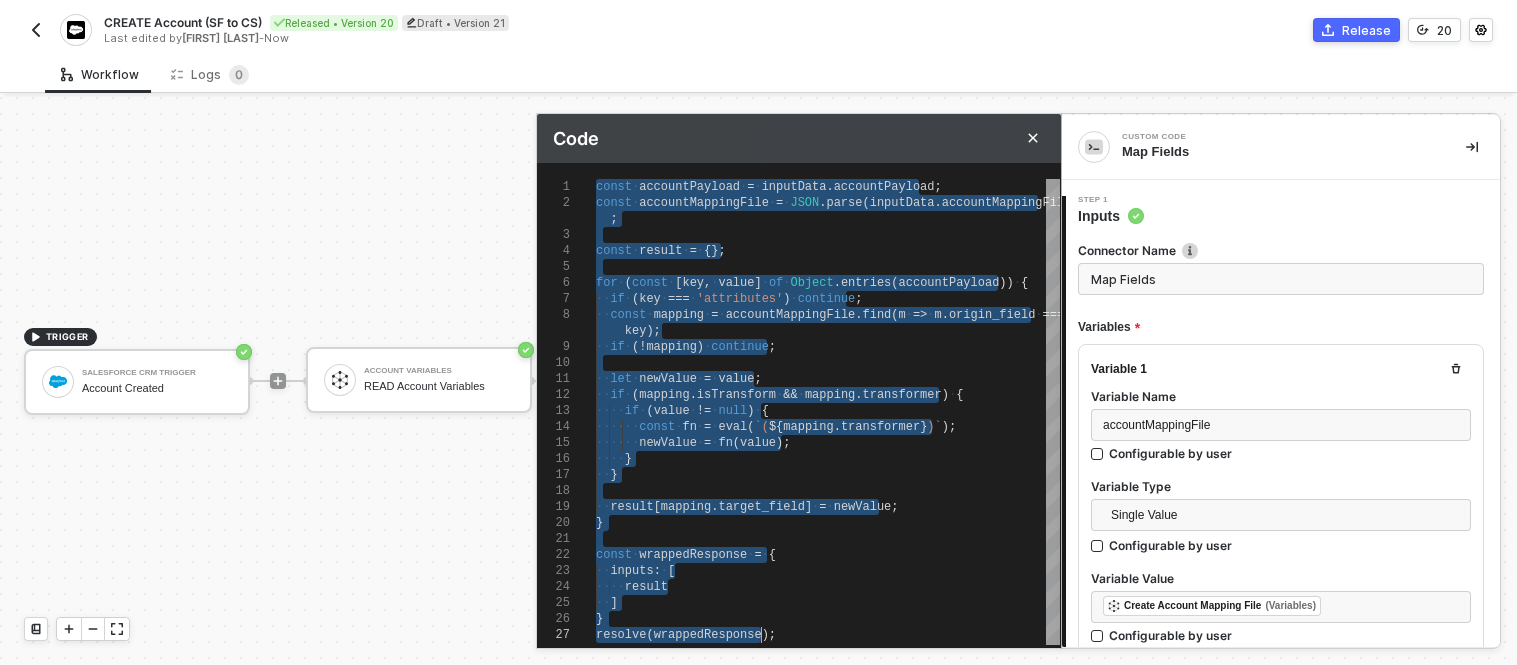 scroll, scrollTop: 0, scrollLeft: 0, axis: both 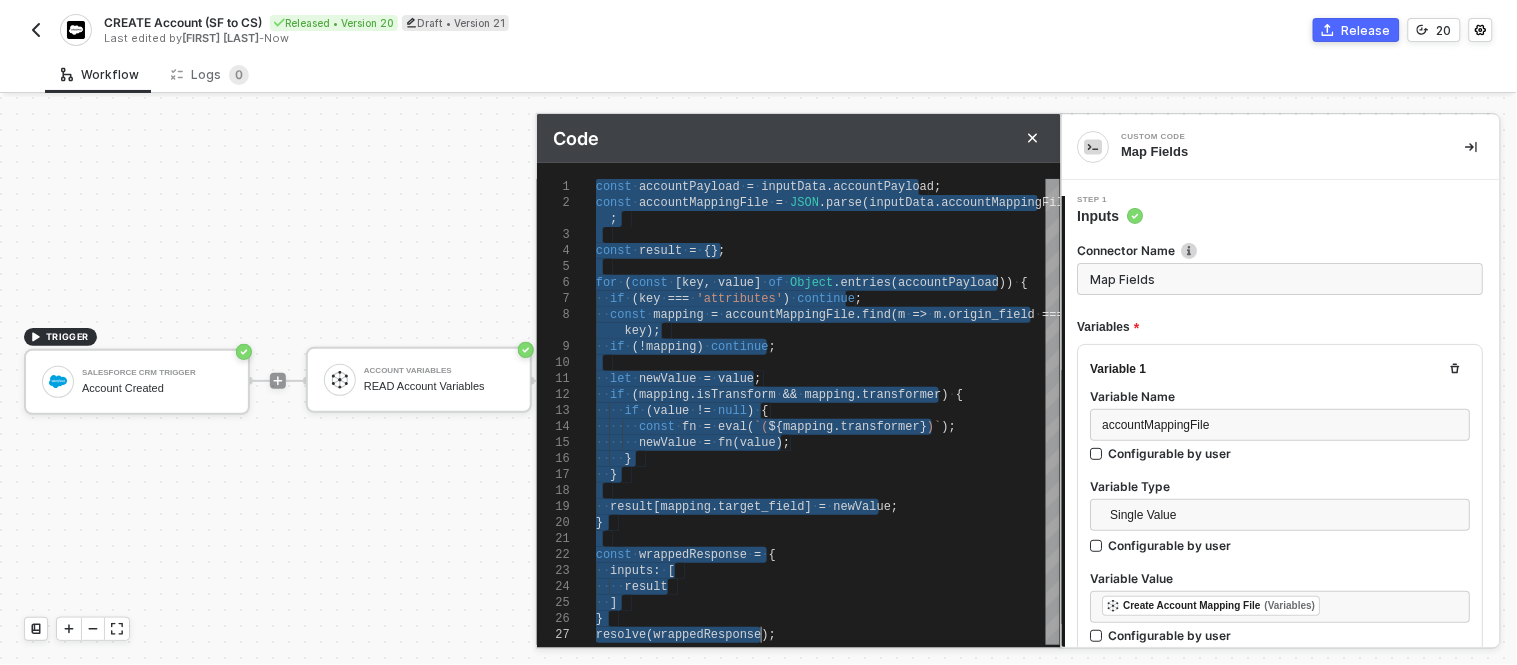 click at bounding box center [36, 30] 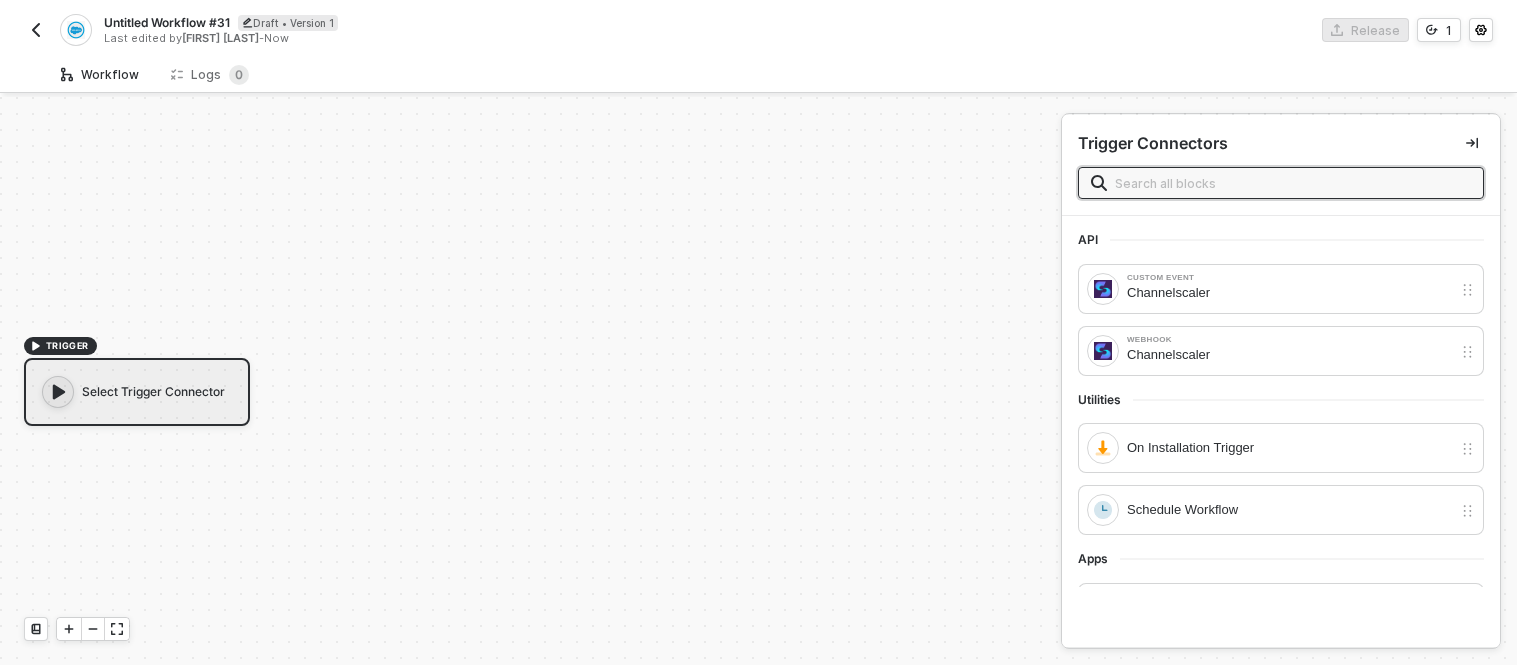 scroll, scrollTop: 0, scrollLeft: 0, axis: both 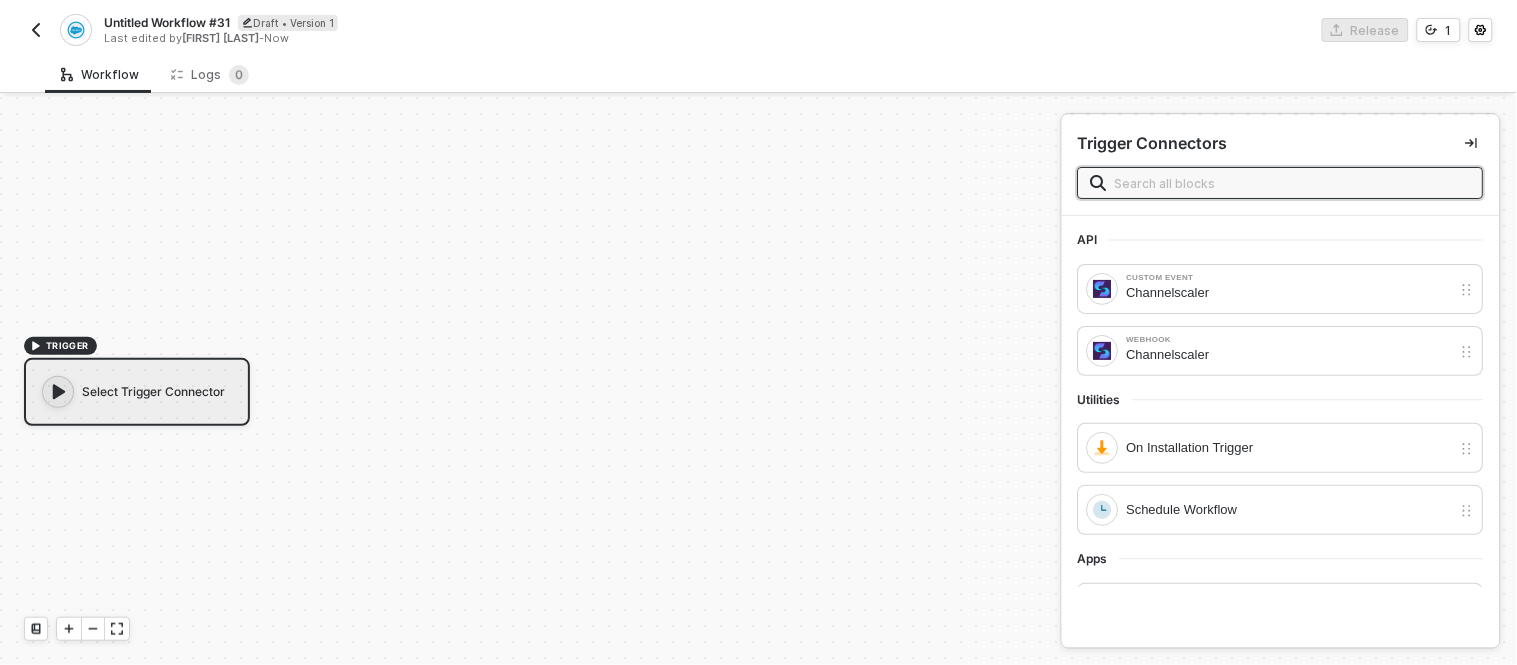 click on "Untitled Workflow #31" at bounding box center [167, 22] 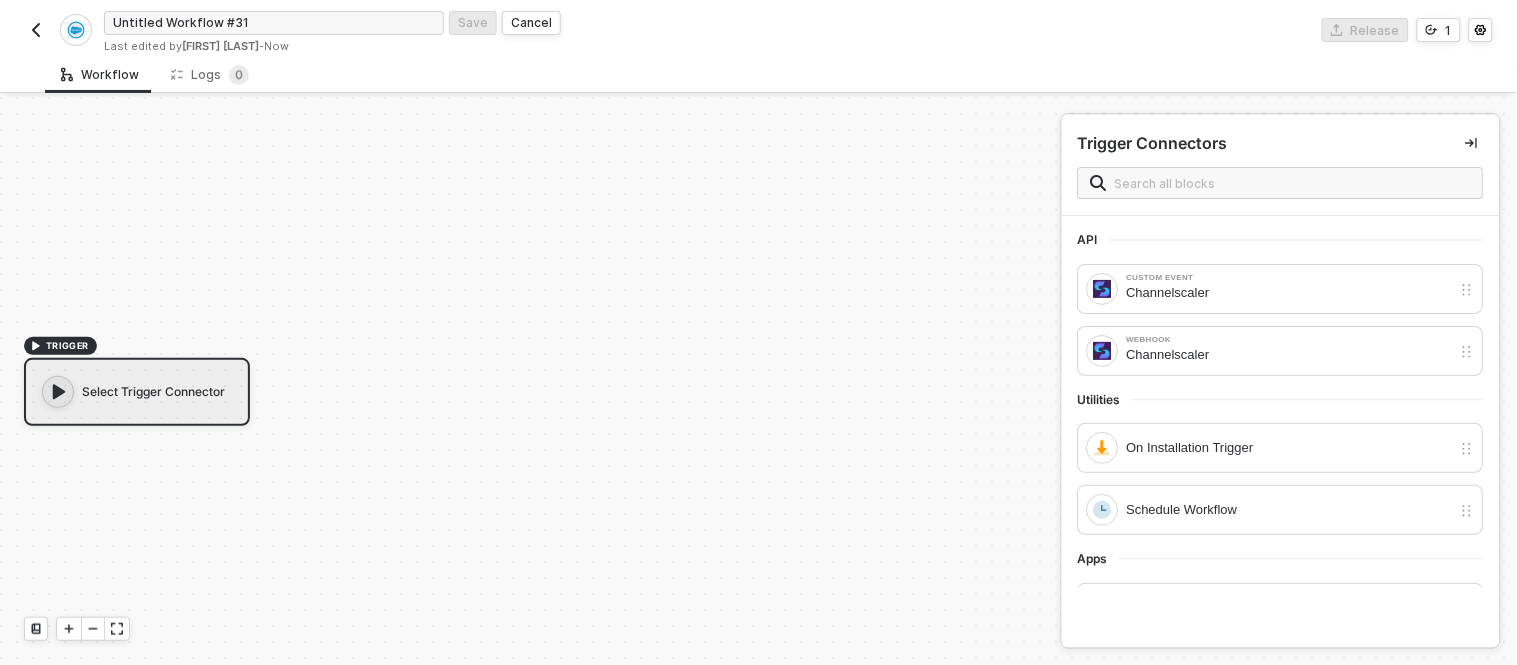 click on "Untitled Workflow #31" at bounding box center [274, 23] 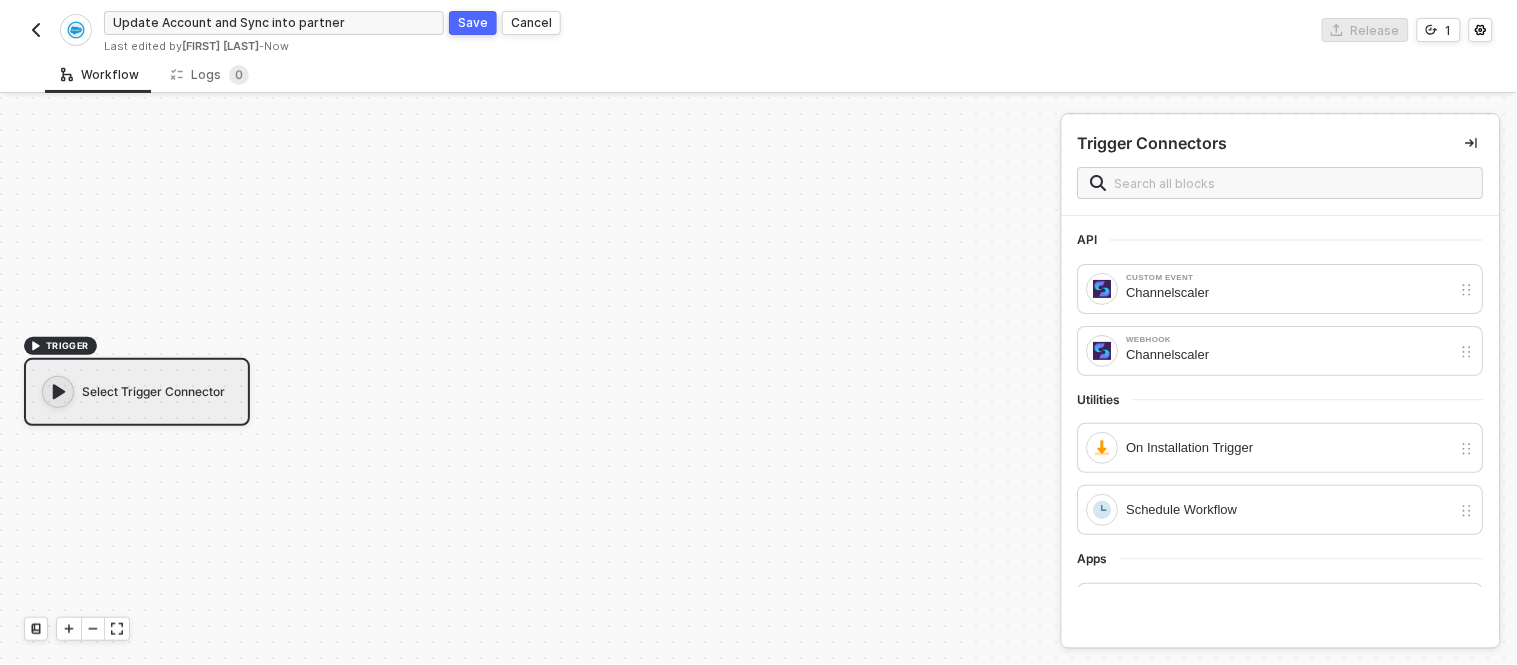 type on "Update Account and Sync into partner" 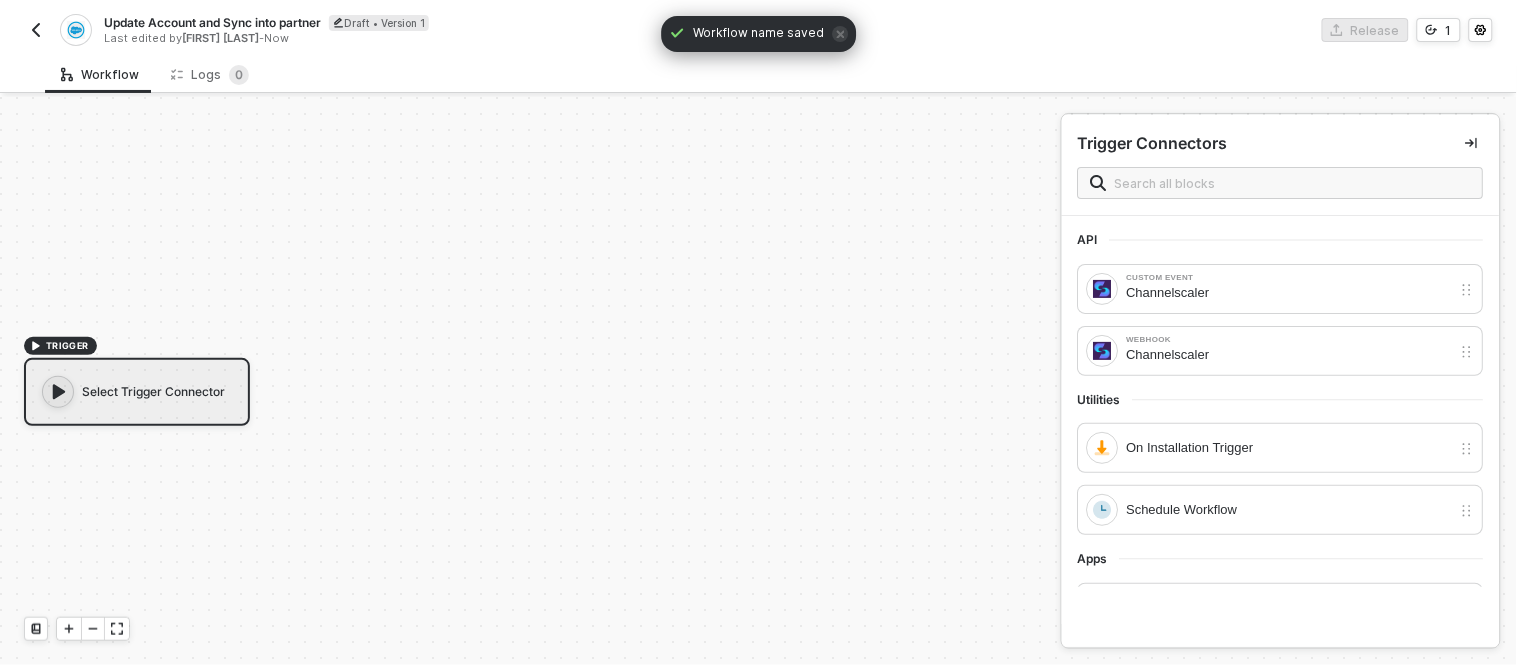 click on "Select Trigger Connector" at bounding box center [137, 392] 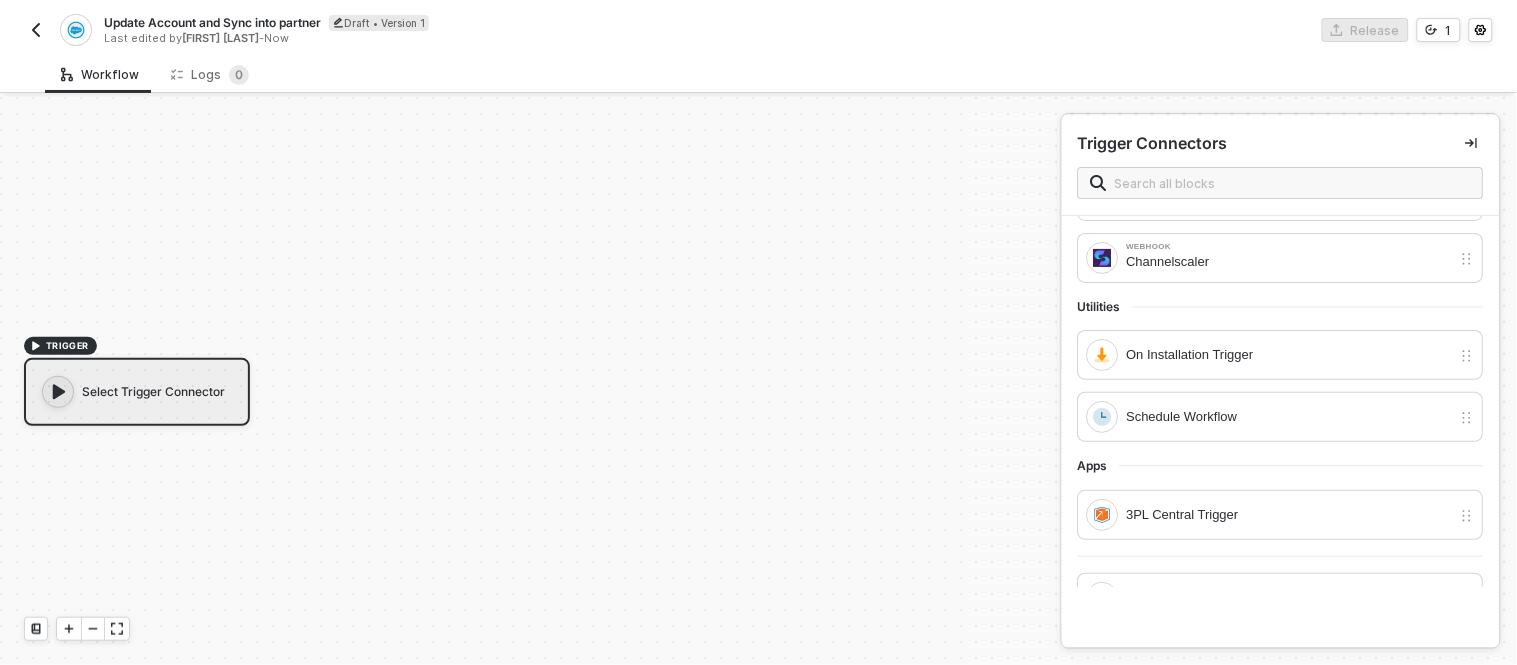 scroll, scrollTop: 0, scrollLeft: 0, axis: both 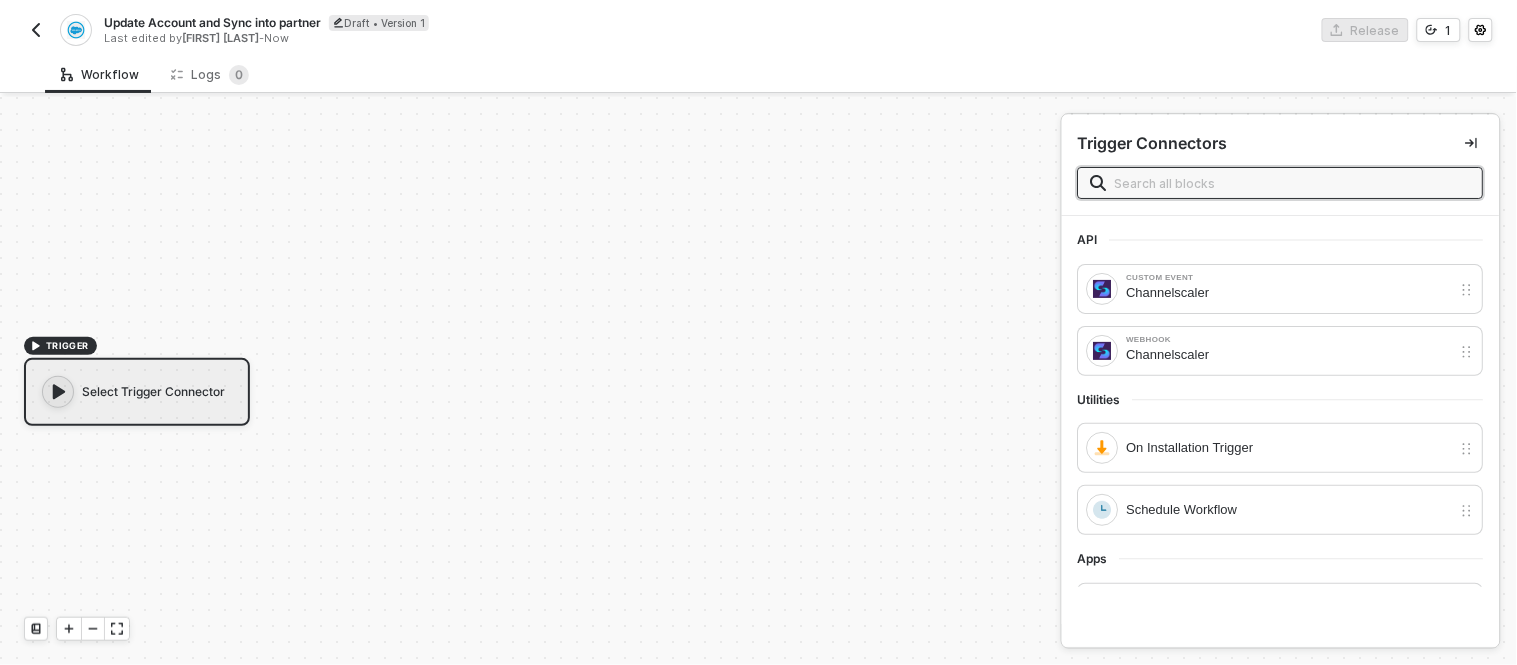click at bounding box center [1293, 183] 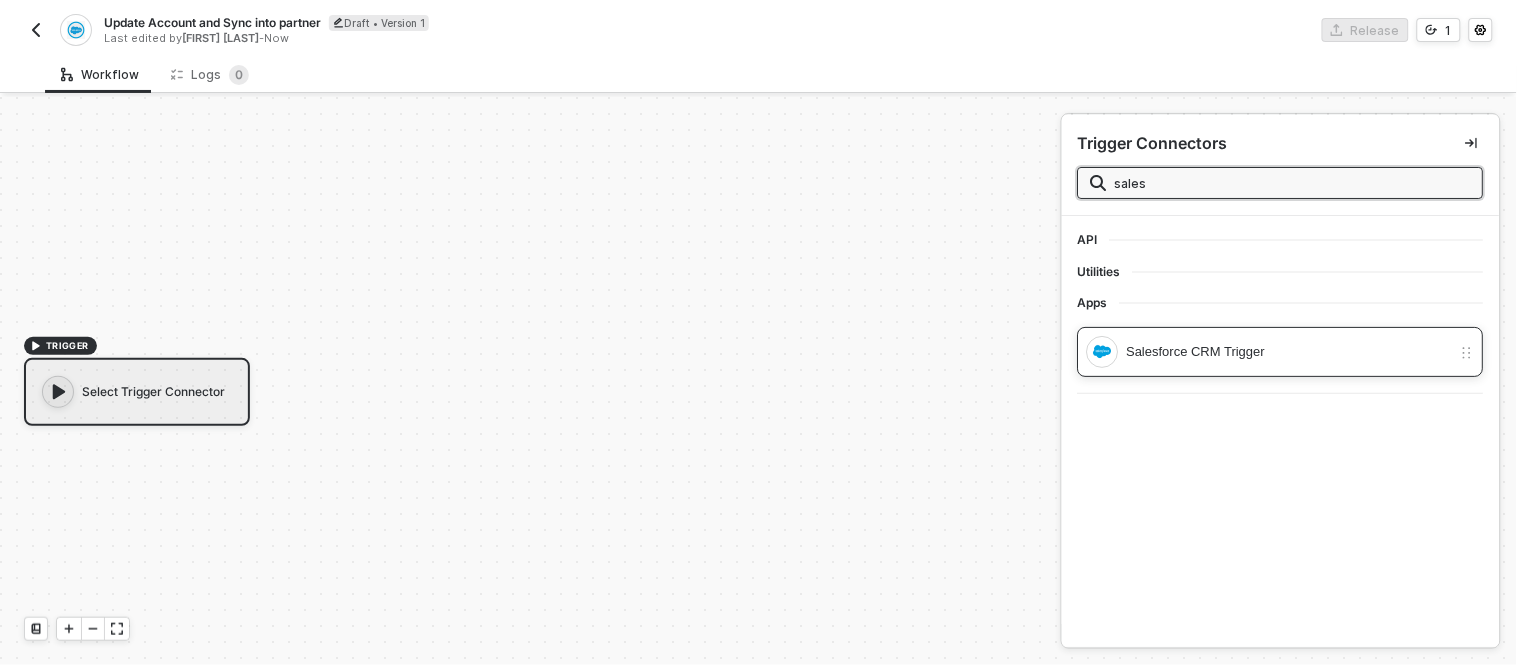 type on "sales" 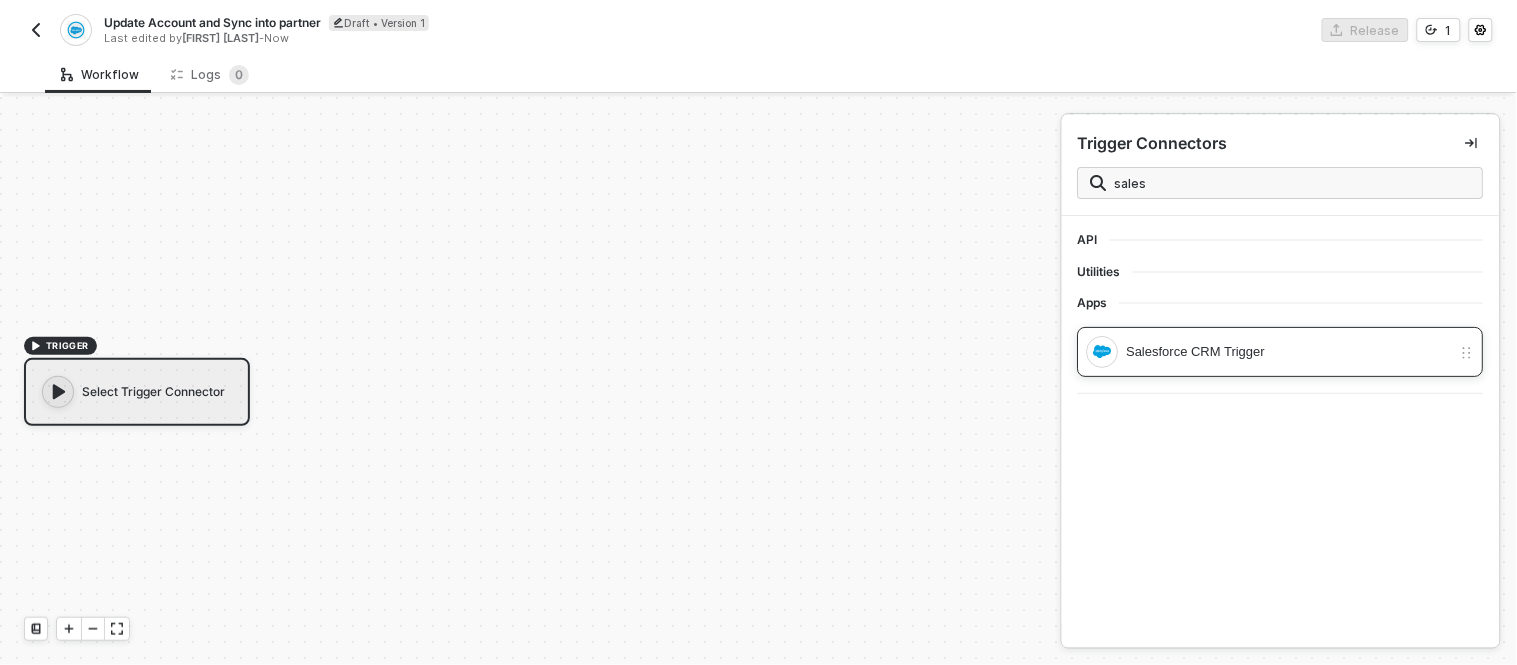 click on "Salesforce CRM Trigger" at bounding box center (1289, 352) 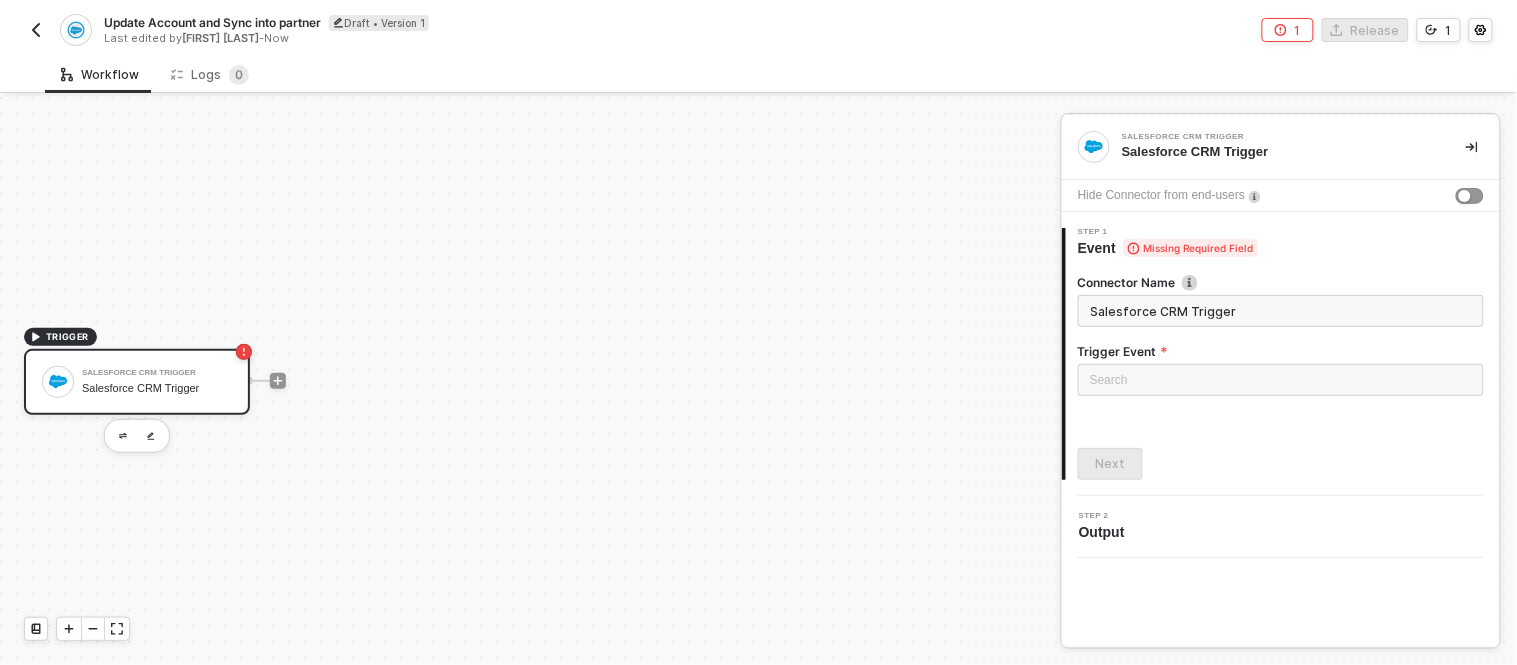 click on "Salesforce CRM Trigger" at bounding box center (157, 388) 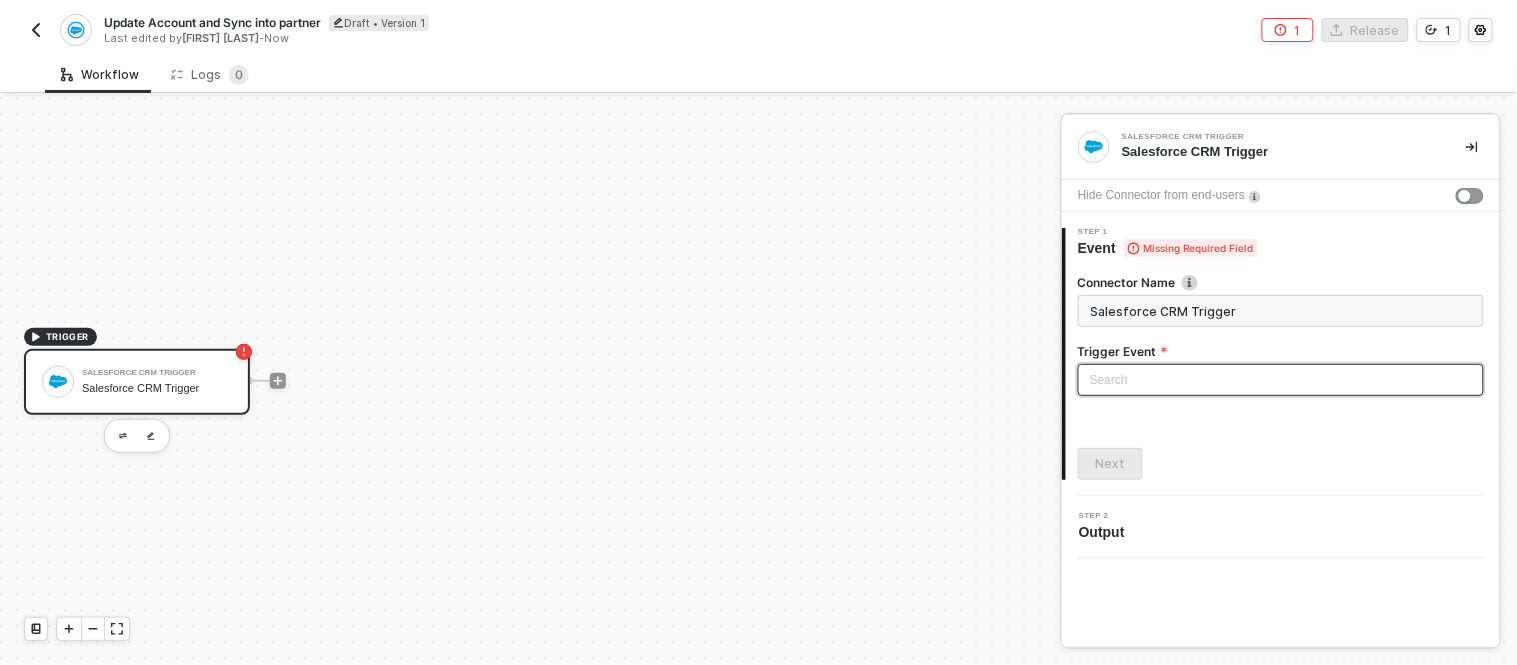 click at bounding box center [1281, 380] 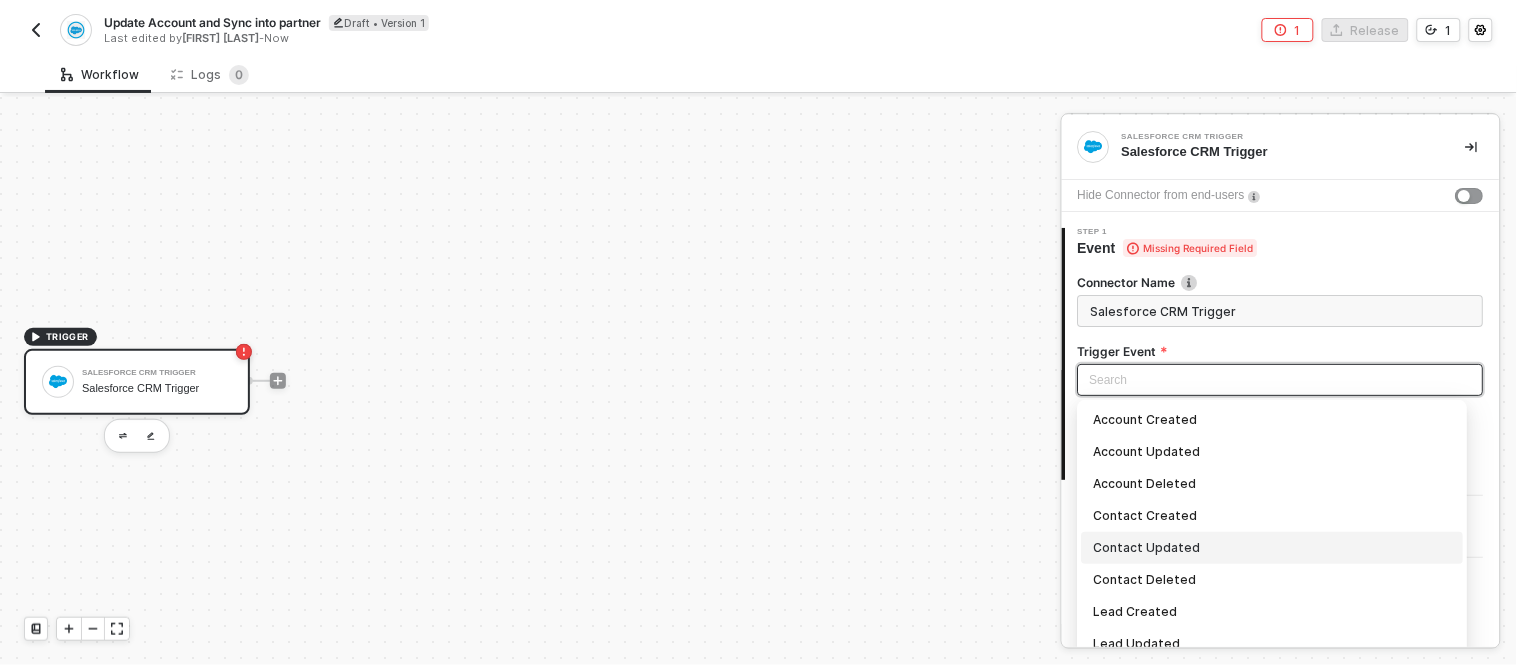 scroll, scrollTop: 83, scrollLeft: 0, axis: vertical 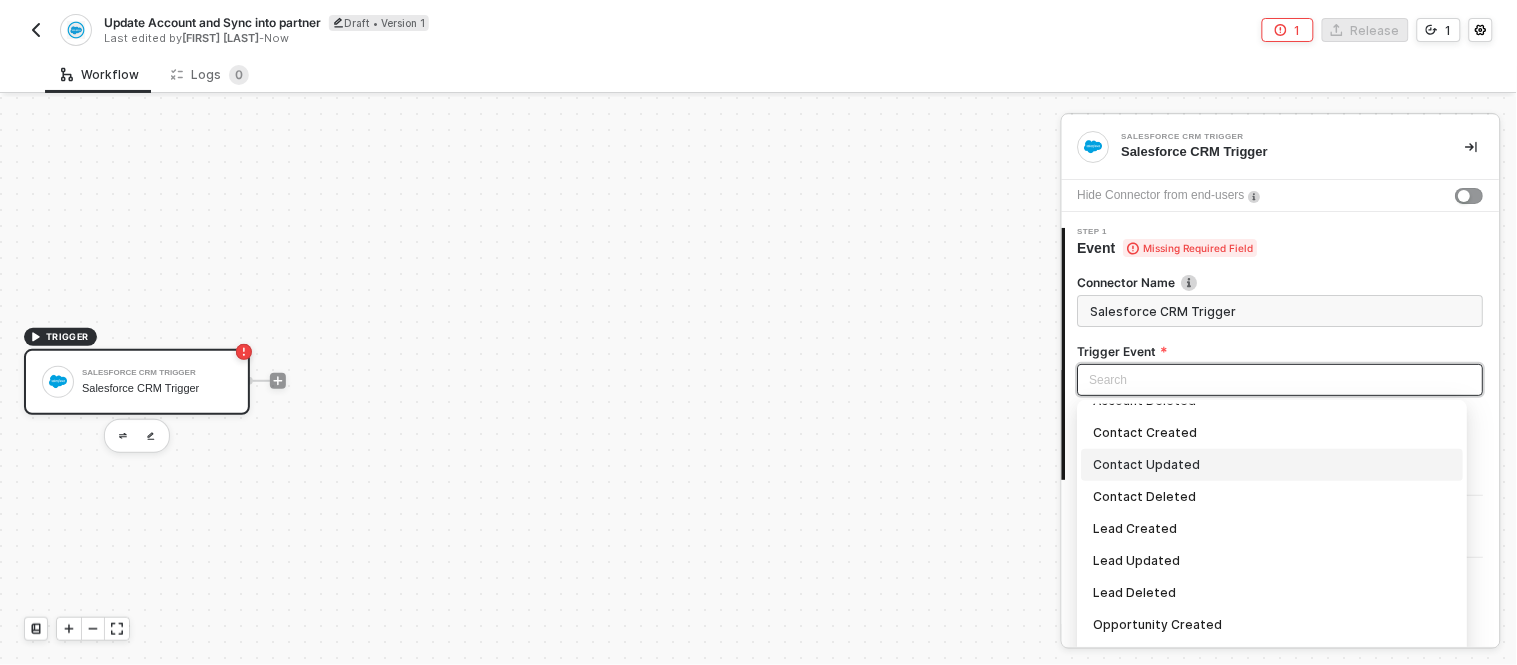 click on "Contact Updated" at bounding box center (1273, 465) 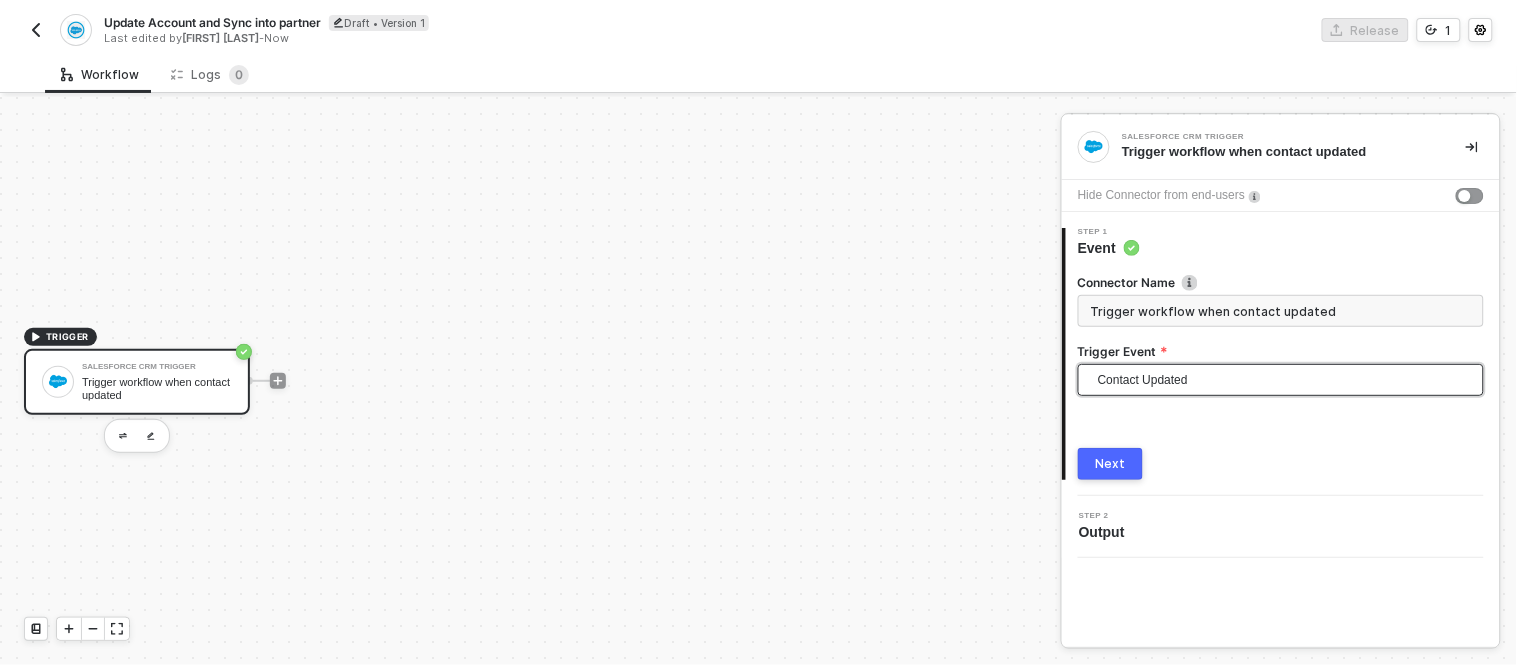 click on "Next" at bounding box center (1281, 464) 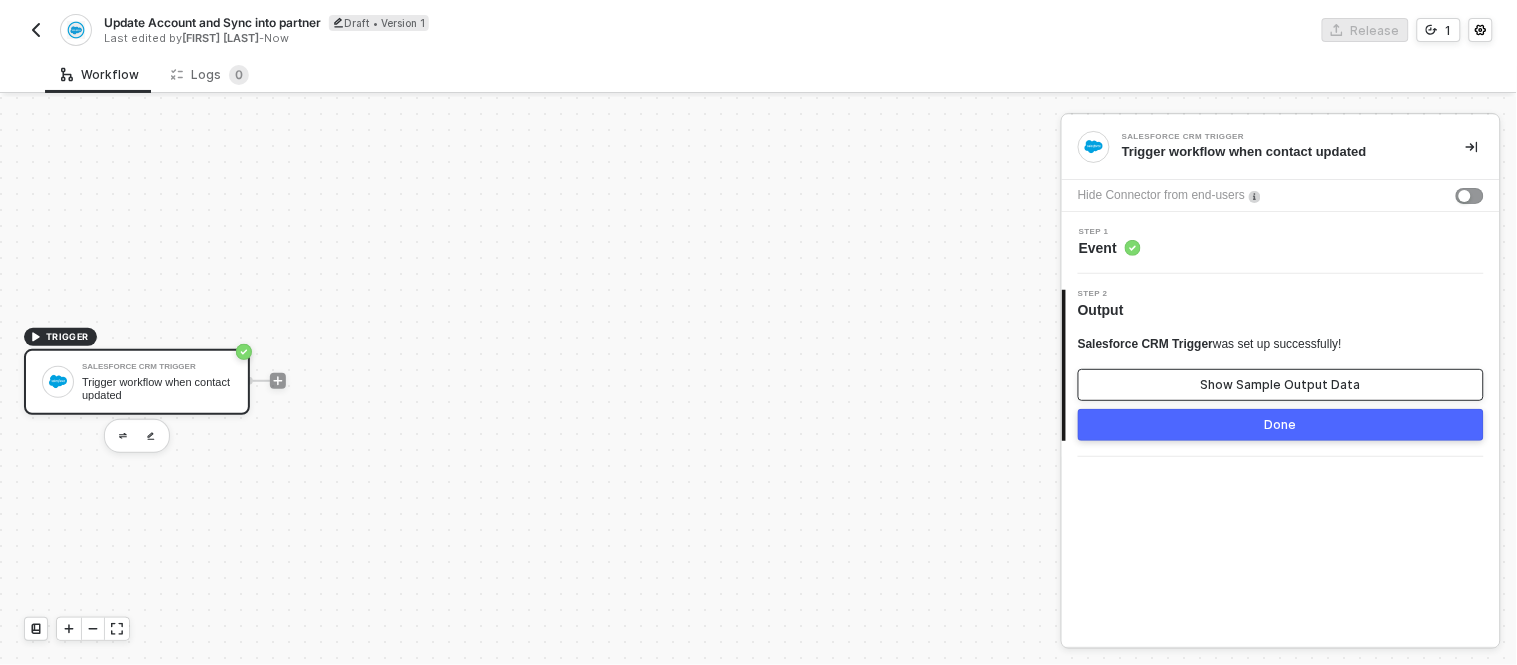 click on "Show Sample Output Data" at bounding box center [1281, 385] 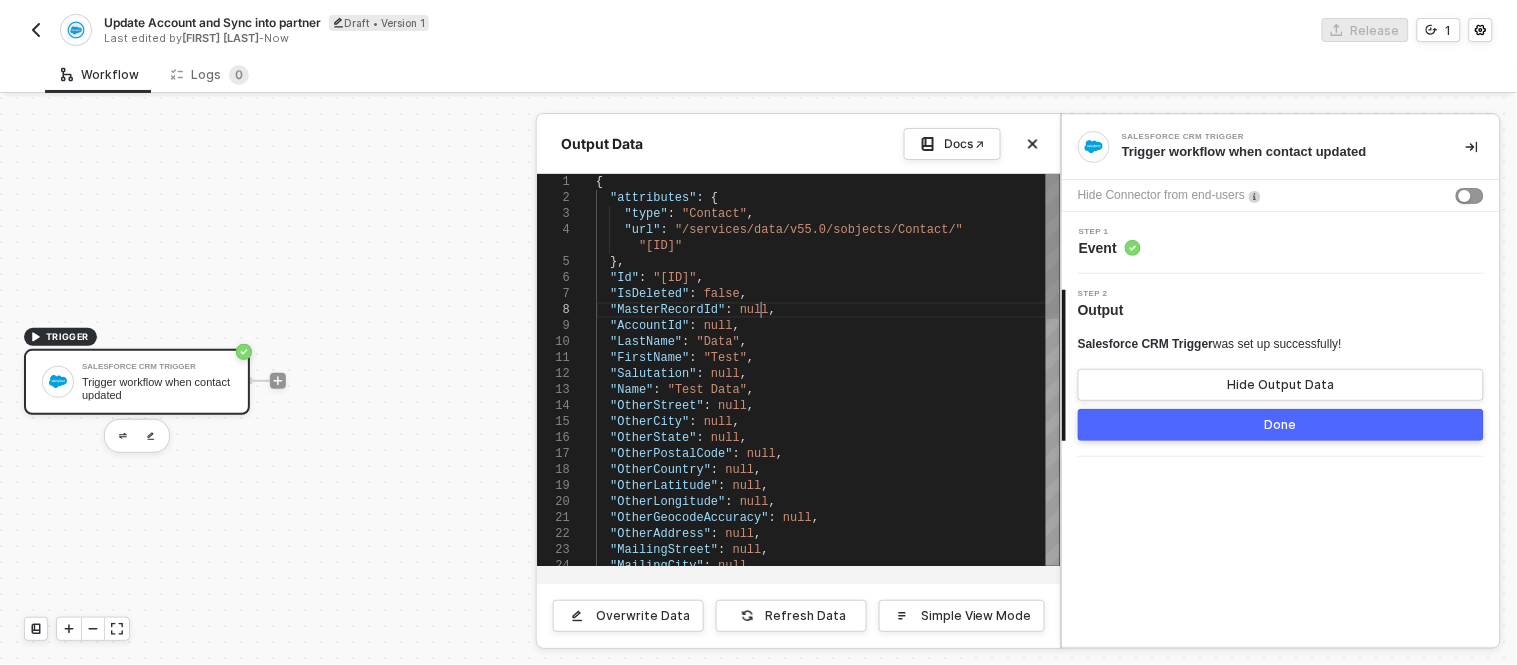 scroll, scrollTop: 0, scrollLeft: 0, axis: both 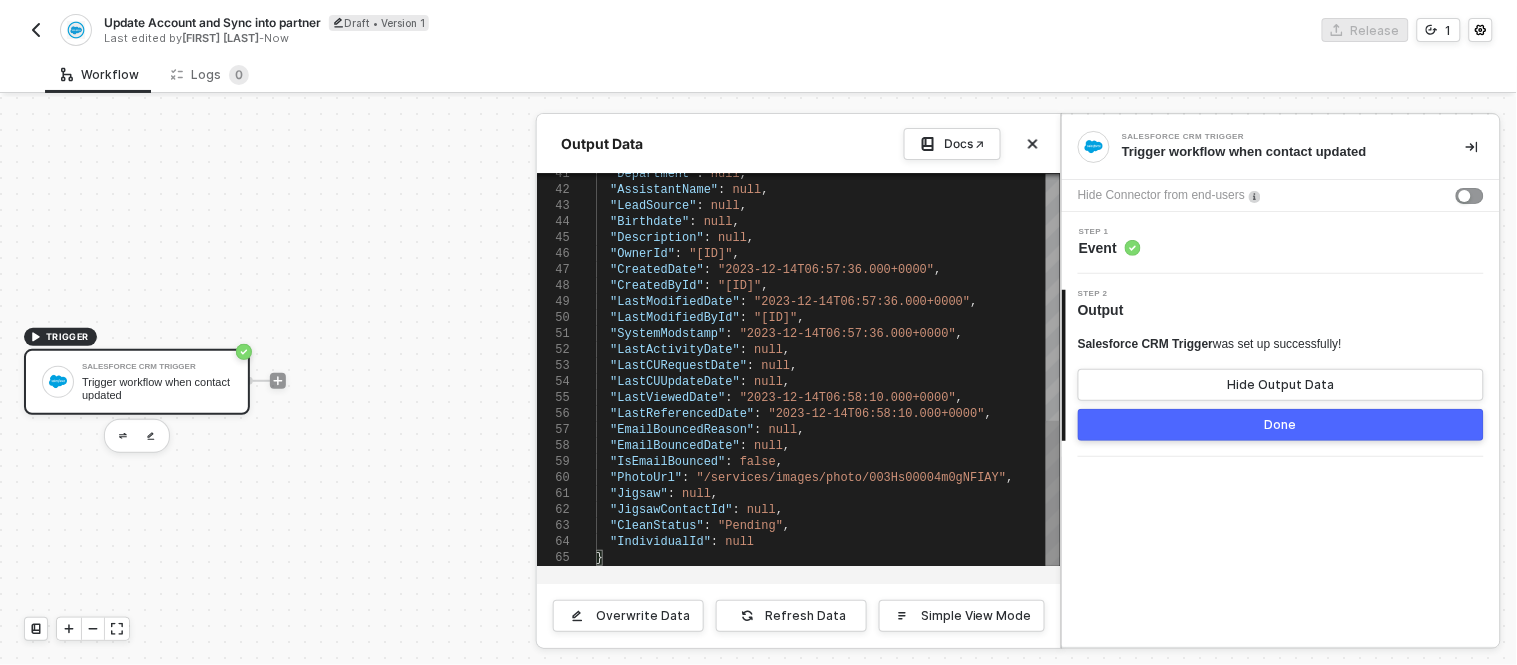 click on ""SystemModstamp"" at bounding box center [653, 174] 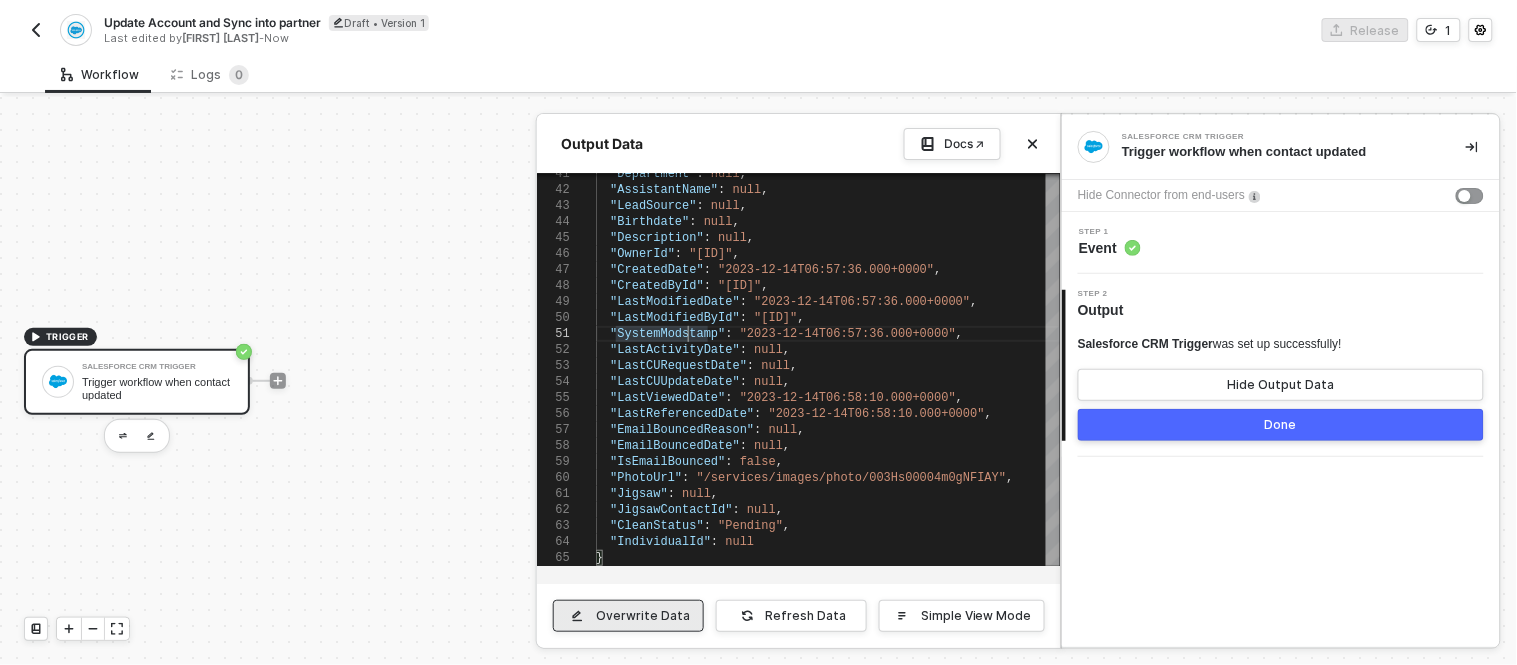 click on "Overwrite Data" at bounding box center (628, 616) 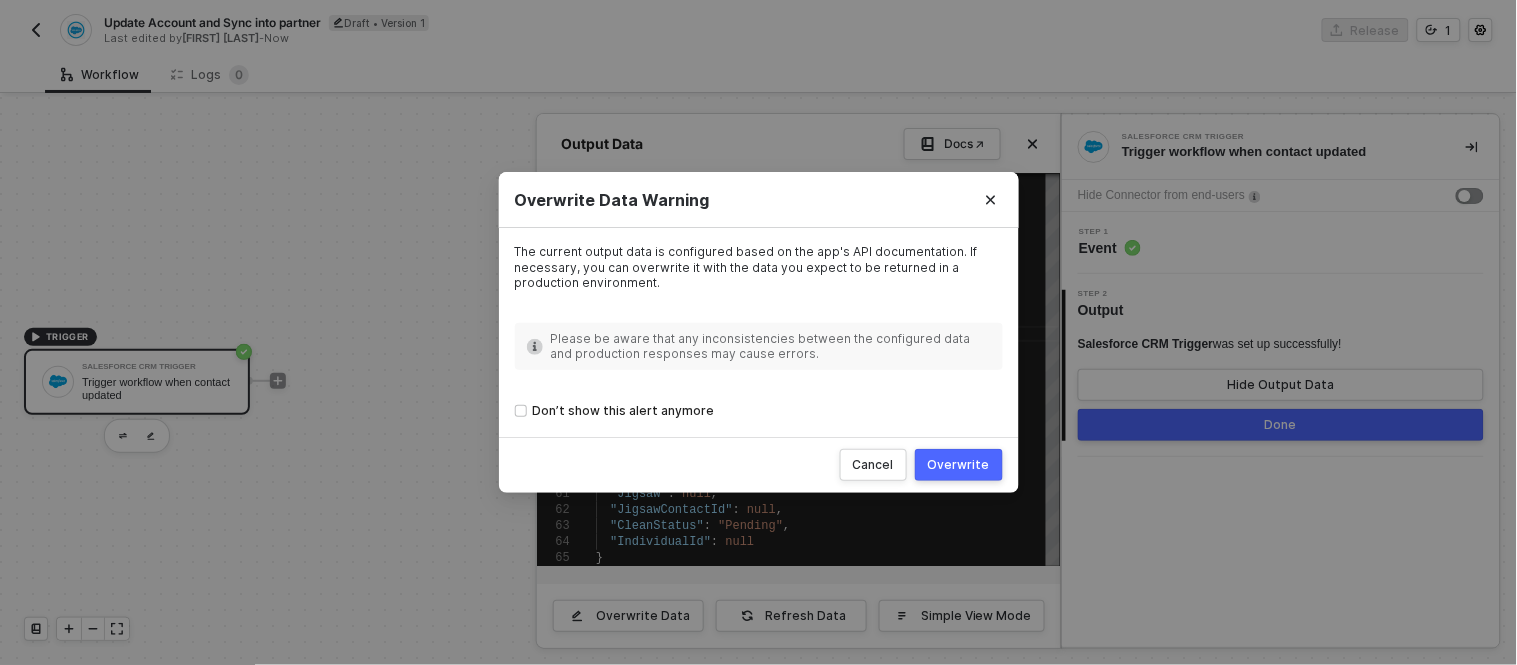 click on "Overwrite" at bounding box center (959, 465) 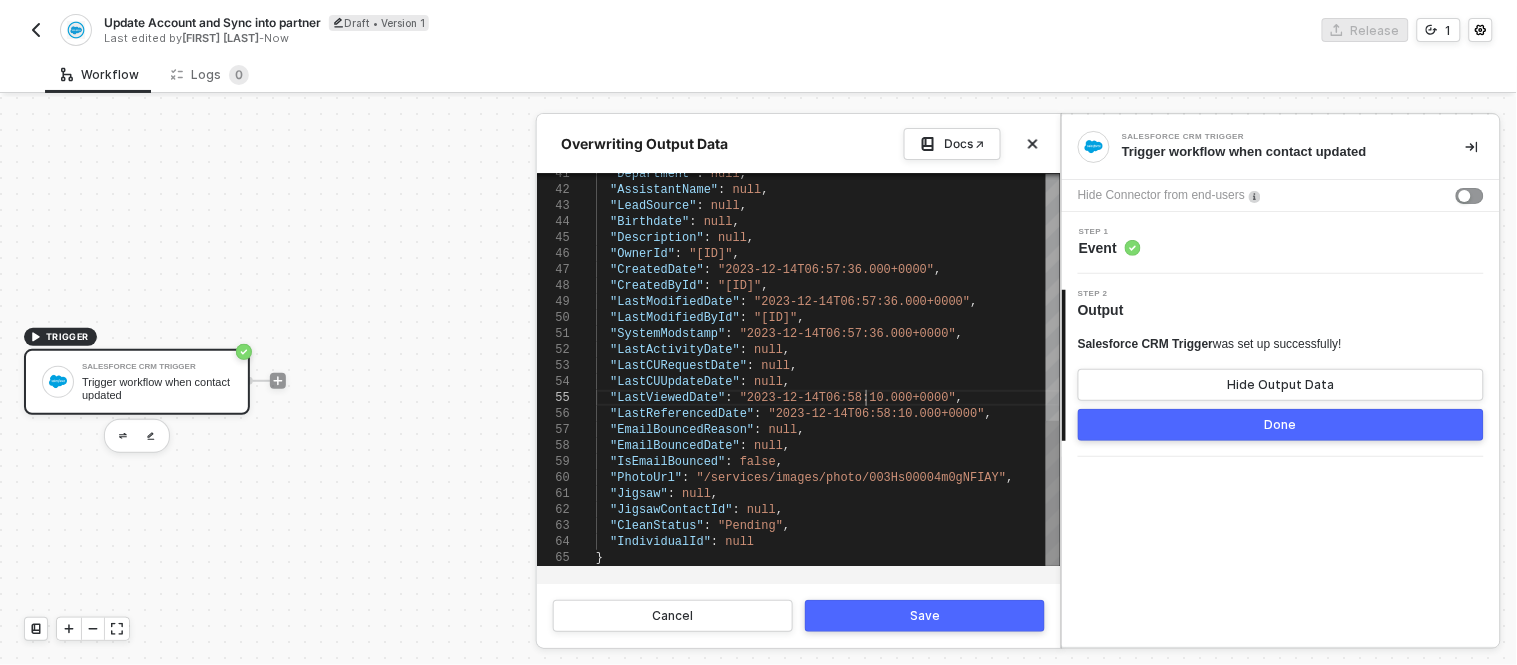 scroll, scrollTop: 0, scrollLeft: 92, axis: horizontal 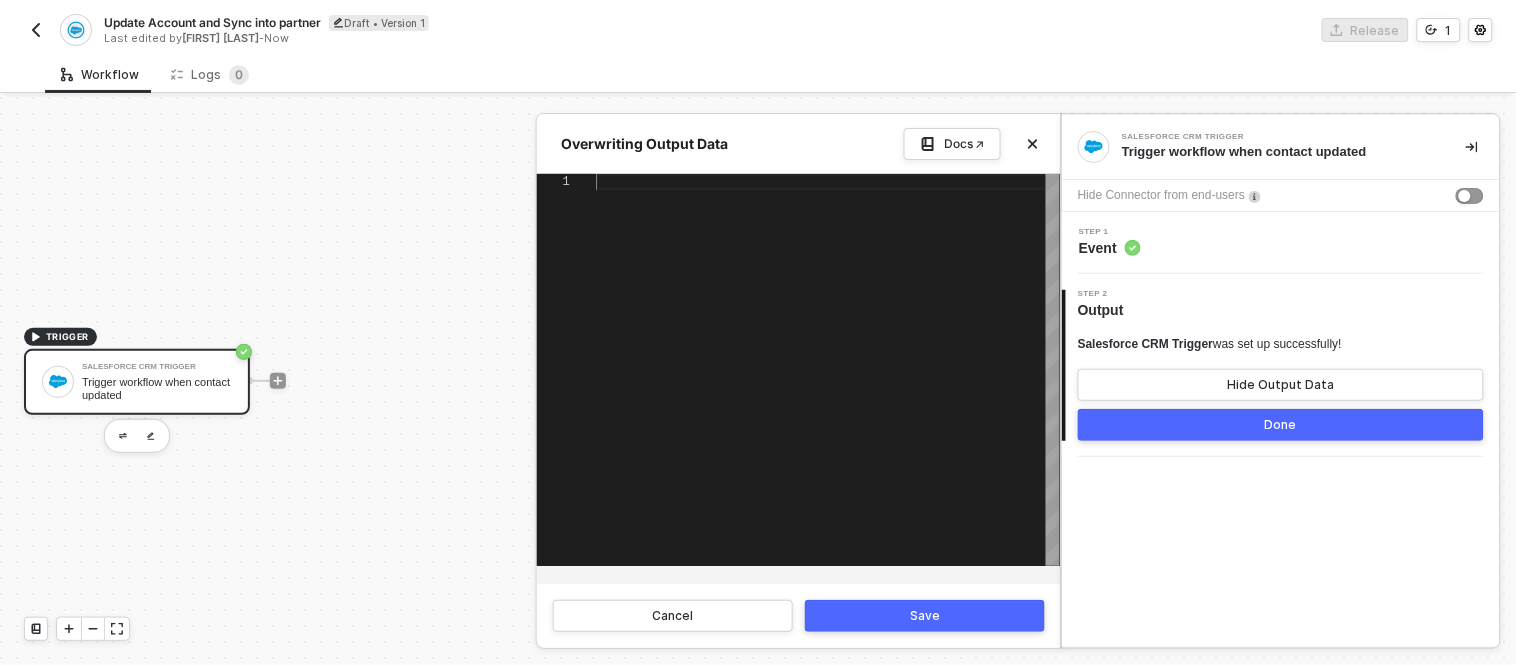 paste on ""Allbound_Account_Type__c": "partner",
"Allbound_Sales_Region__c": null,
"Allbound_Status__c": "Active",
"Allbound_ID__c": "6398",
"AB_Distributor__c": "0018a00002XGxQoAAL",
"AB_preferred_partner_lookup__c": null,
"AB_preferred_partner_picklist__c": null,
"AB_User__c": null
}" 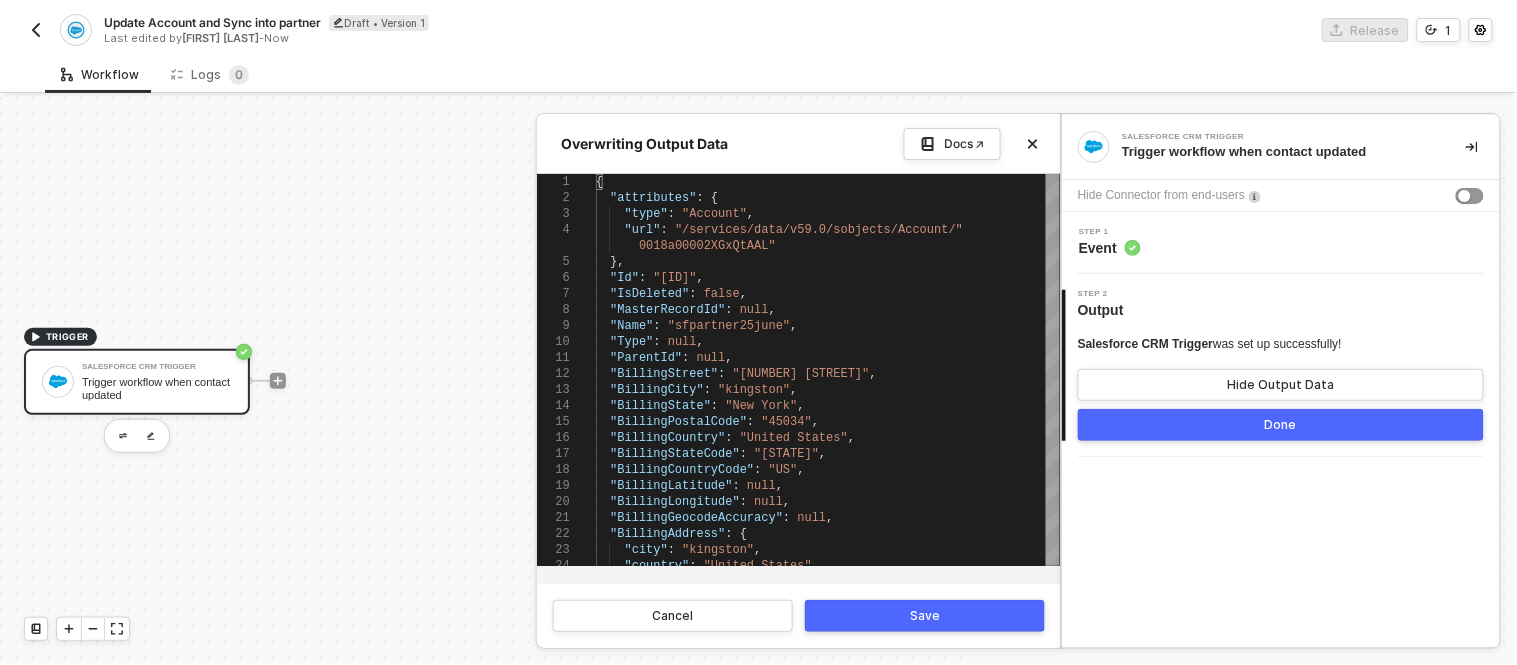 click on "Save" at bounding box center [925, 616] 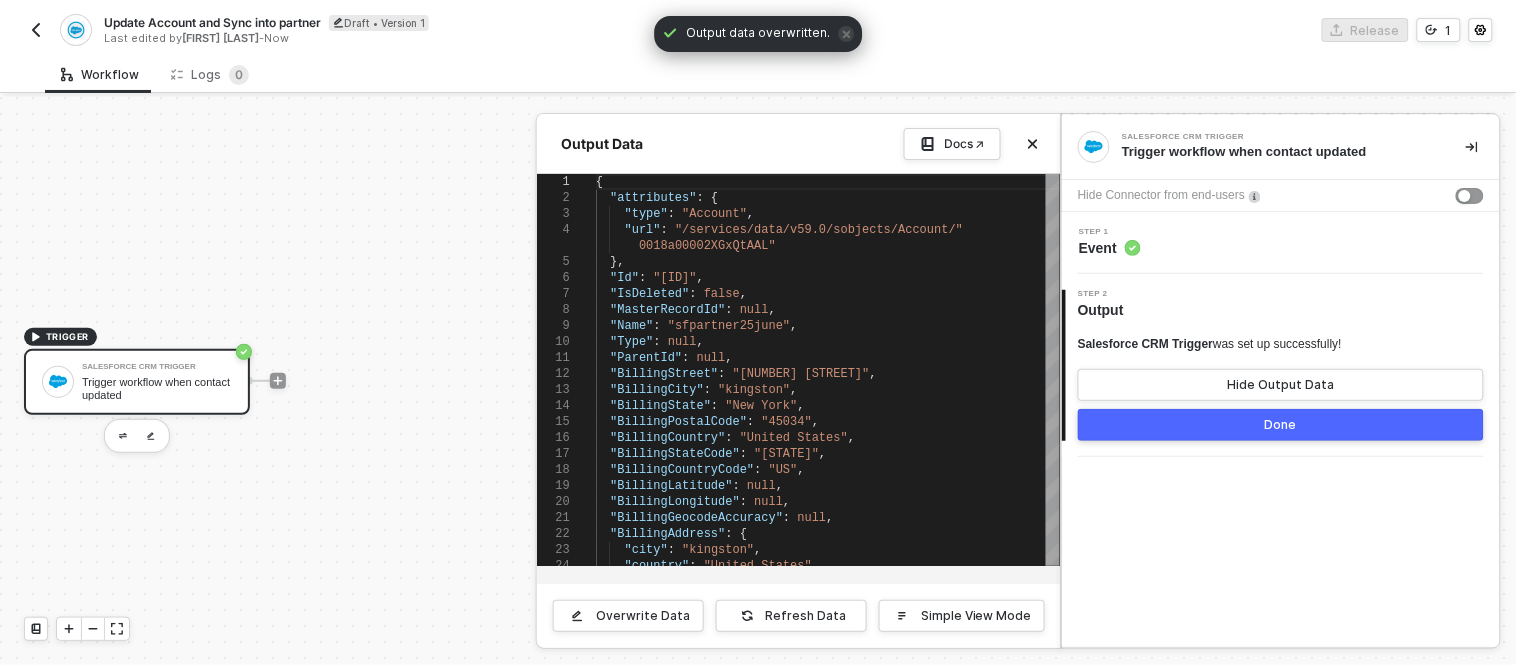 click on "Done" at bounding box center [1281, 425] 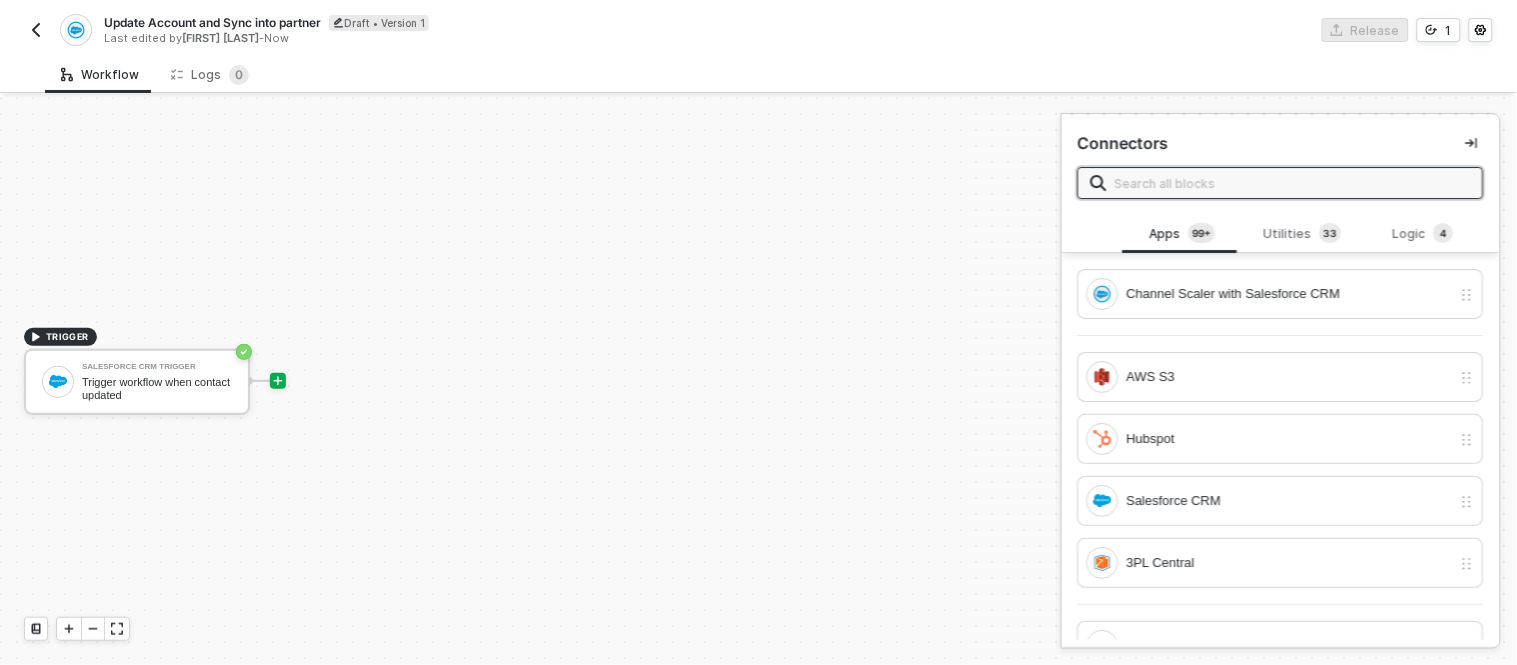 click at bounding box center [278, 381] 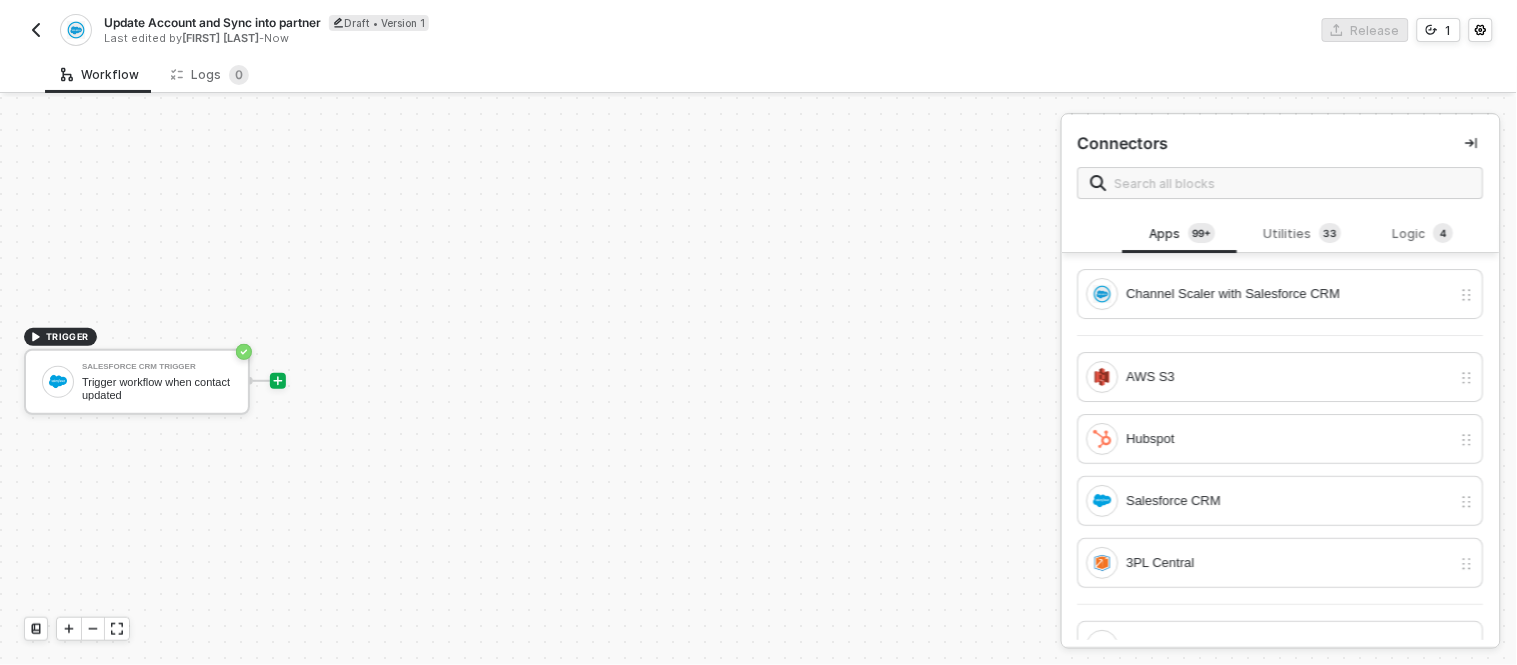 click on "Connectors" at bounding box center (1281, 165) 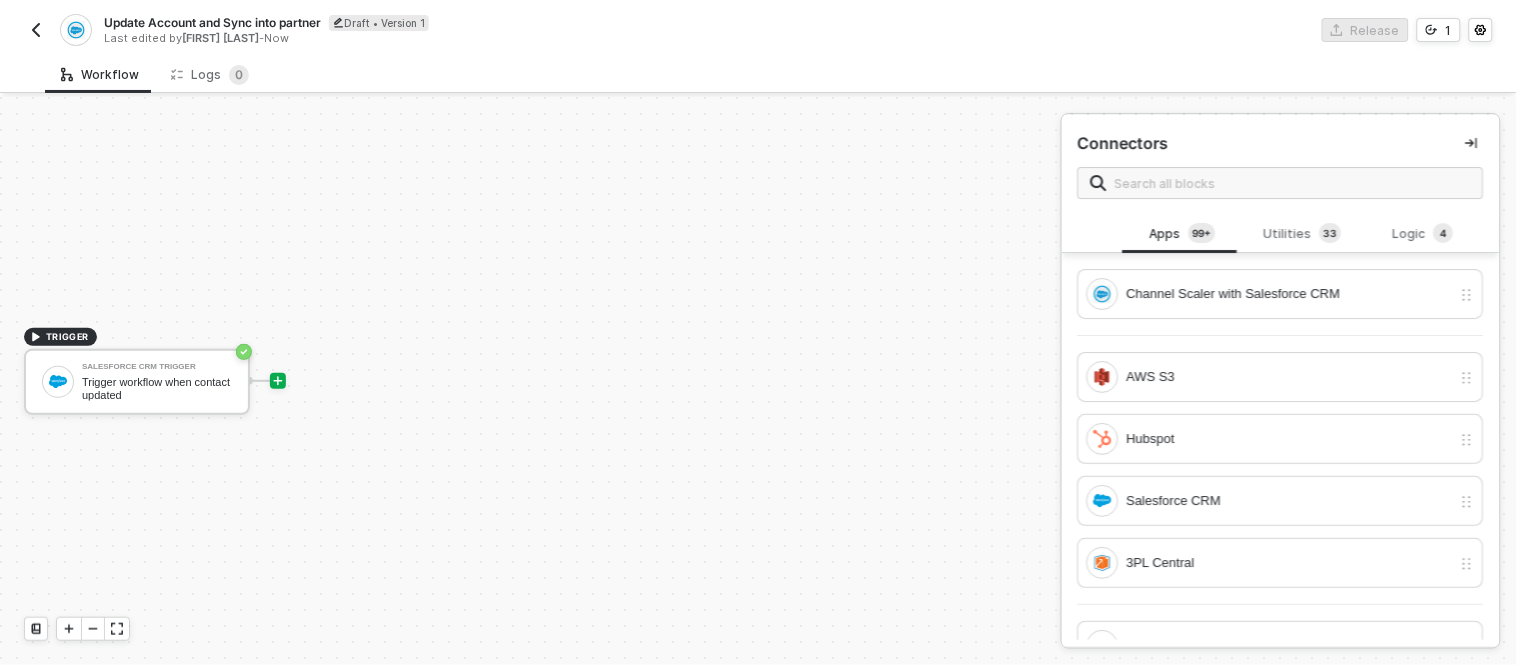 click at bounding box center [1293, 183] 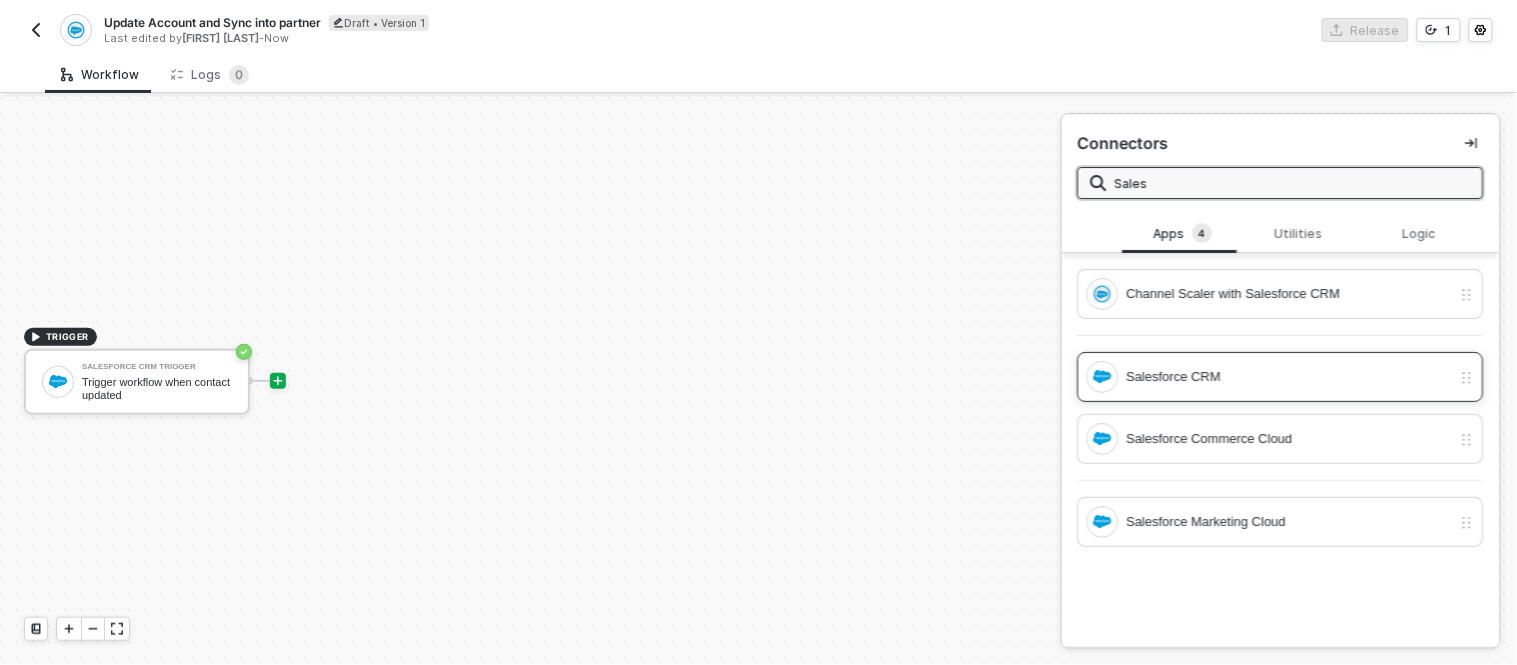 type on "Sales" 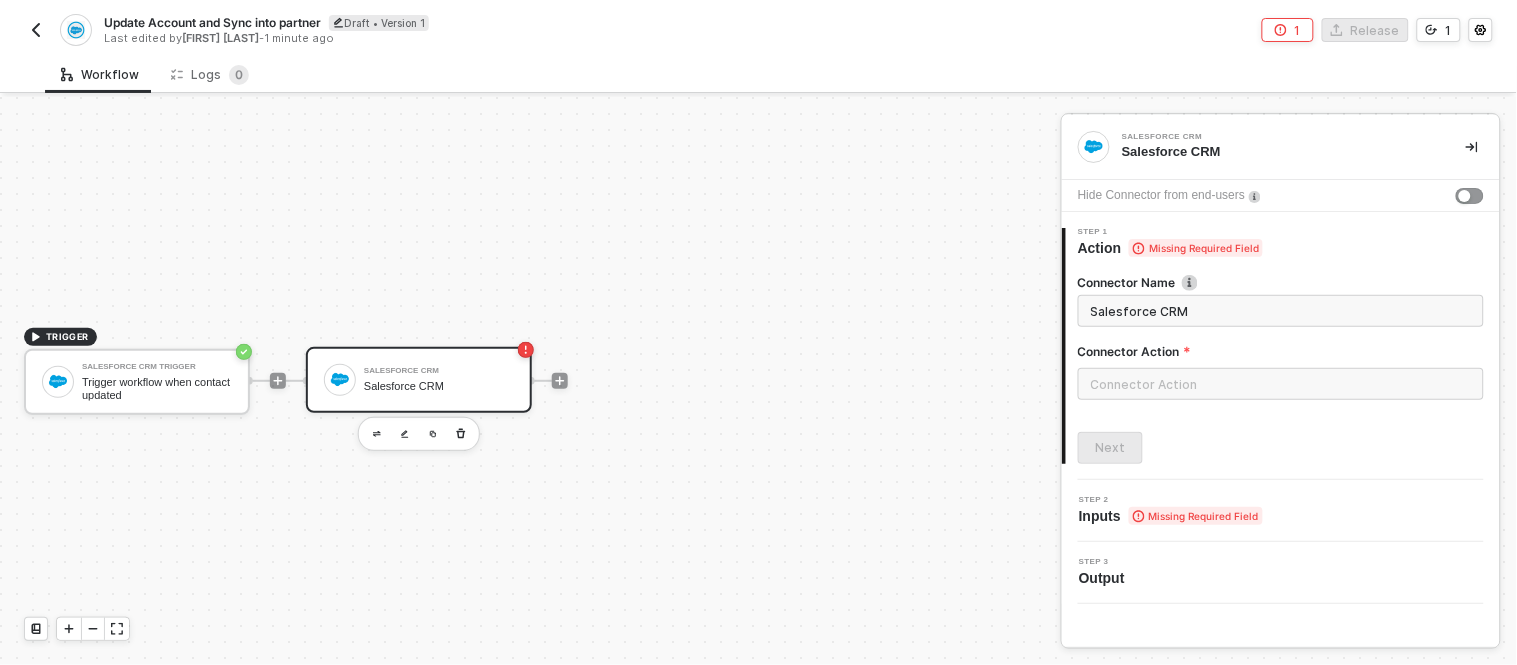 click on "TRIGGER Salesforce CRM Trigger Trigger workflow when contact updated Salesforce CRM Salesforce CRM" at bounding box center [525, 381] 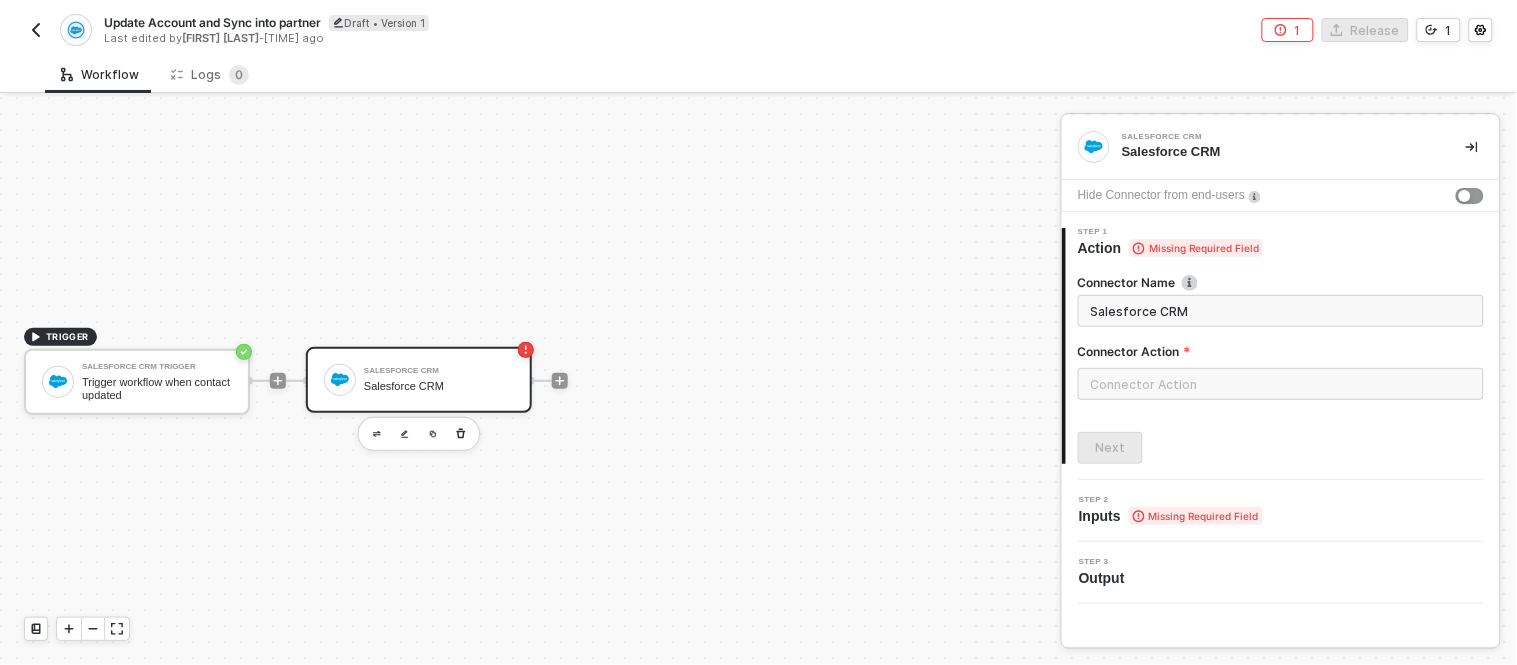 click at bounding box center (1281, 384) 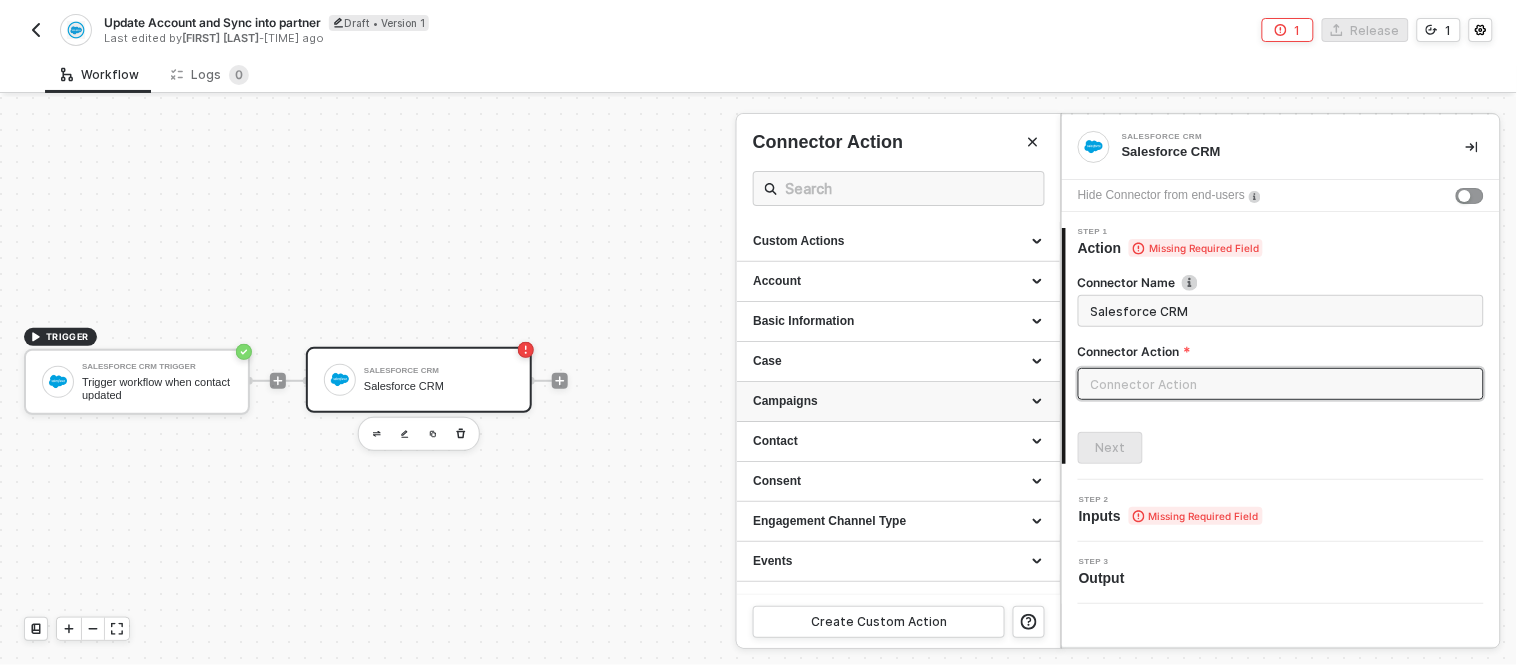 drag, startPoint x: 1122, startPoint y: 368, endPoint x: 844, endPoint y: 386, distance: 278.58212 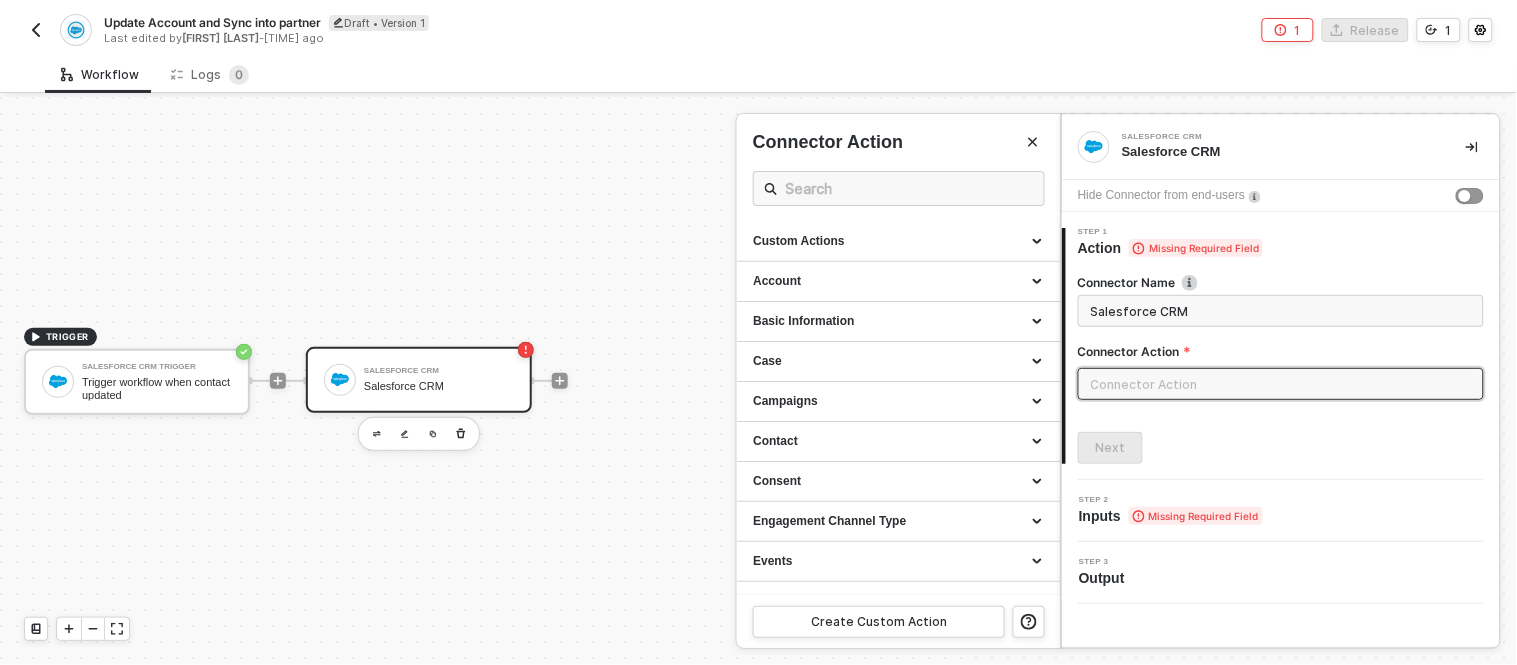 click at bounding box center [758, 381] 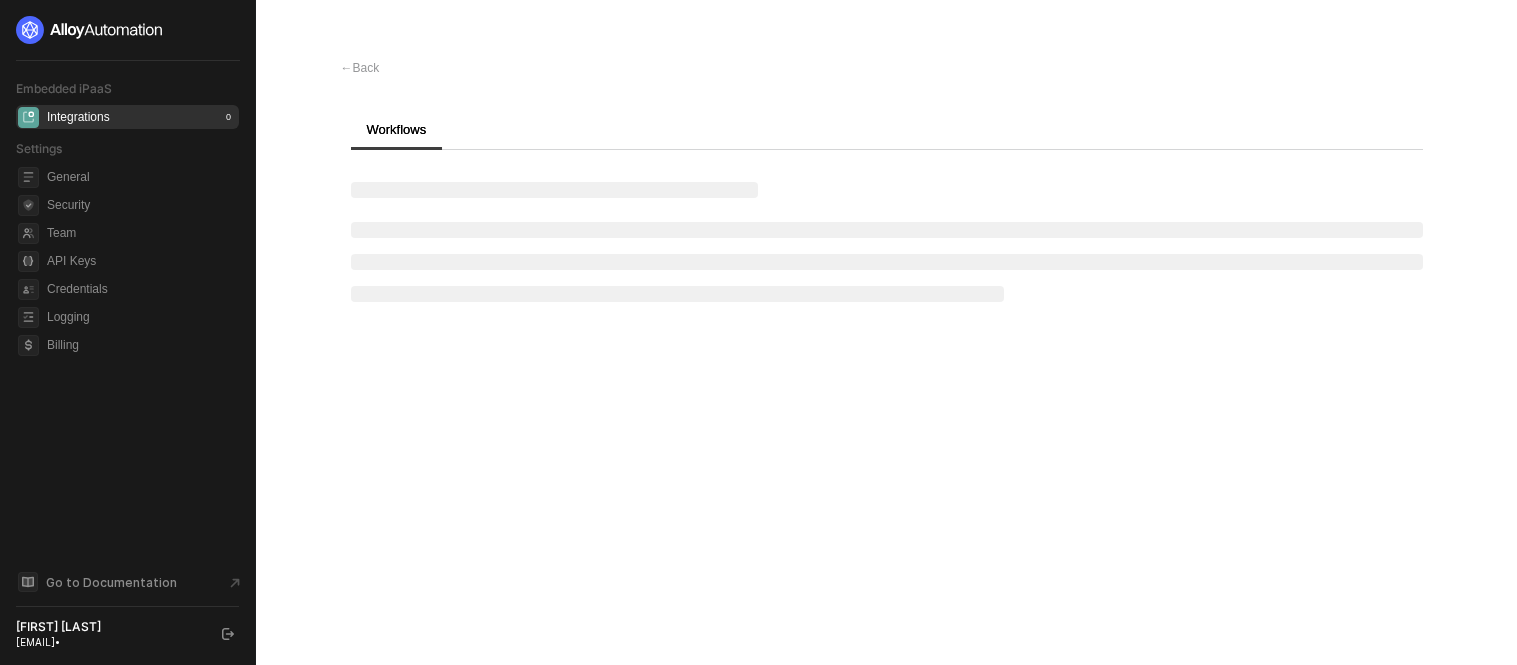 scroll, scrollTop: 0, scrollLeft: 0, axis: both 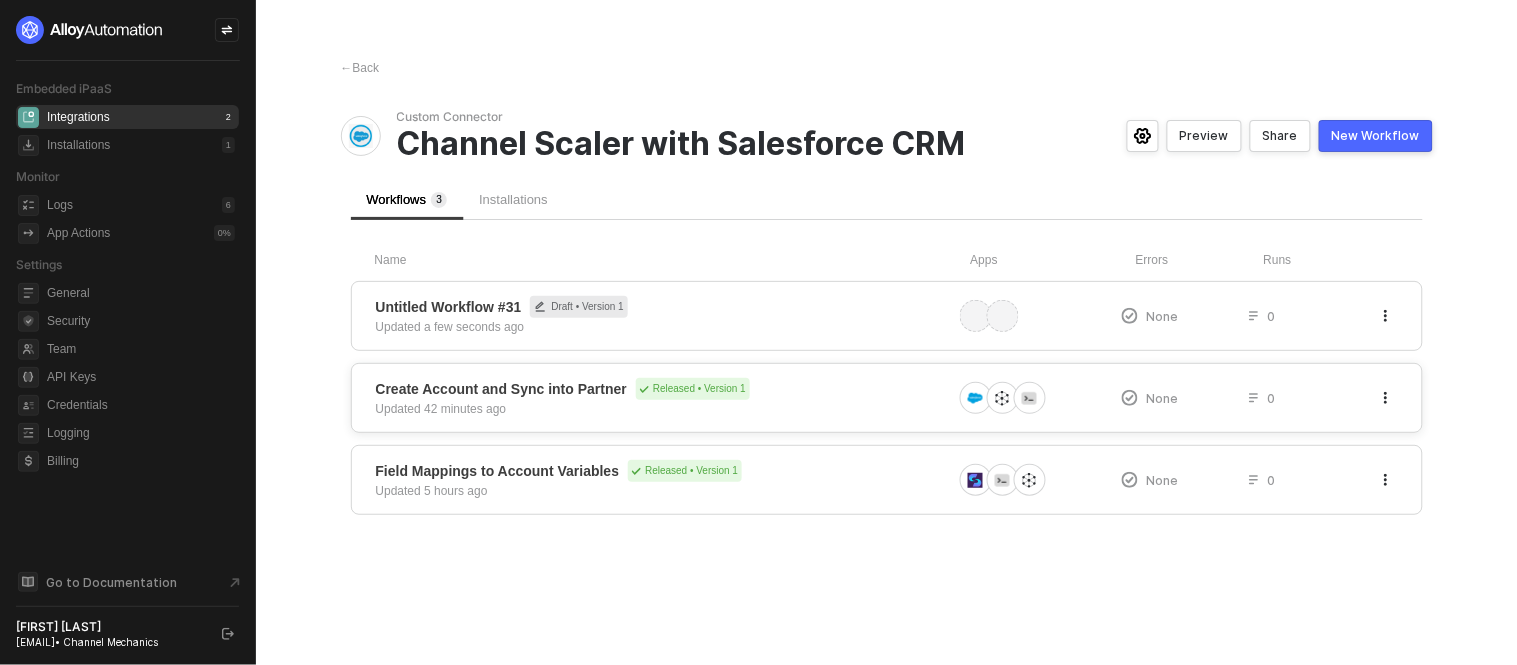 click on "Create Account and Sync into Partner" at bounding box center (502, 389) 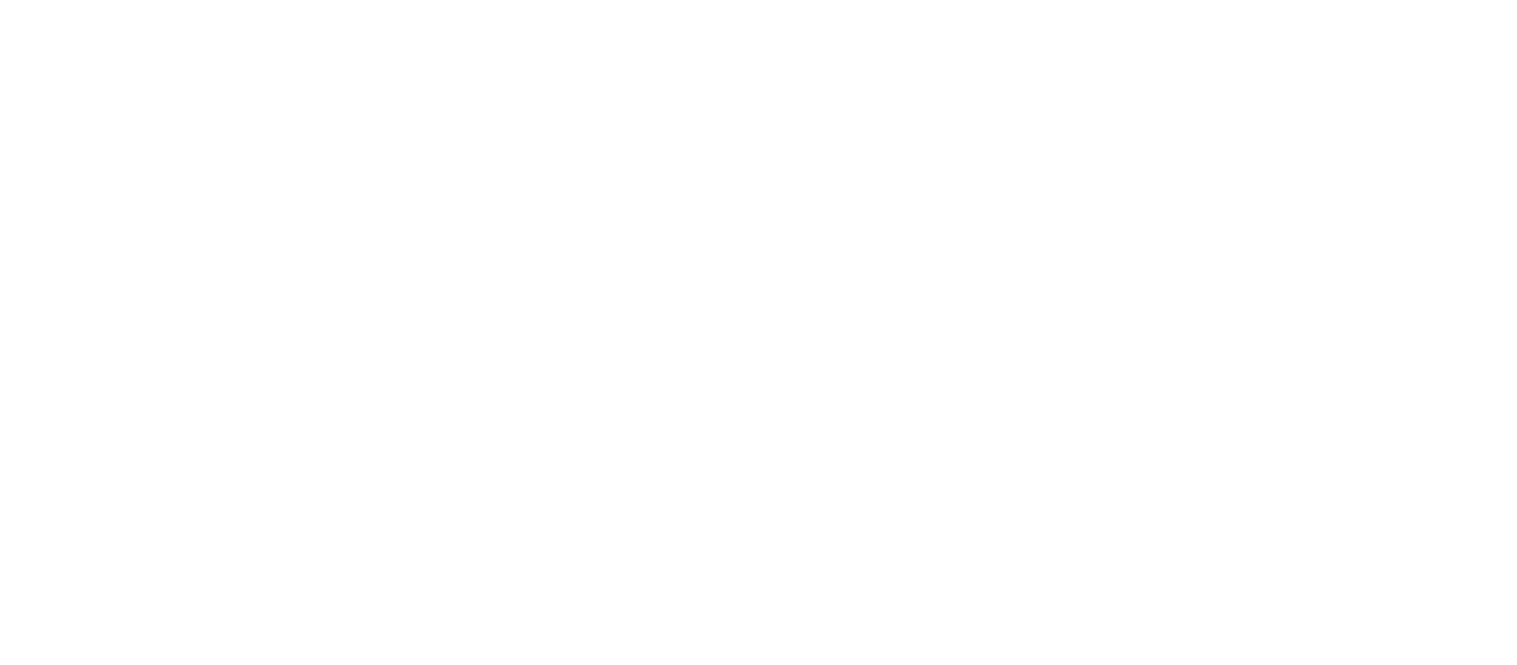 scroll, scrollTop: 0, scrollLeft: 0, axis: both 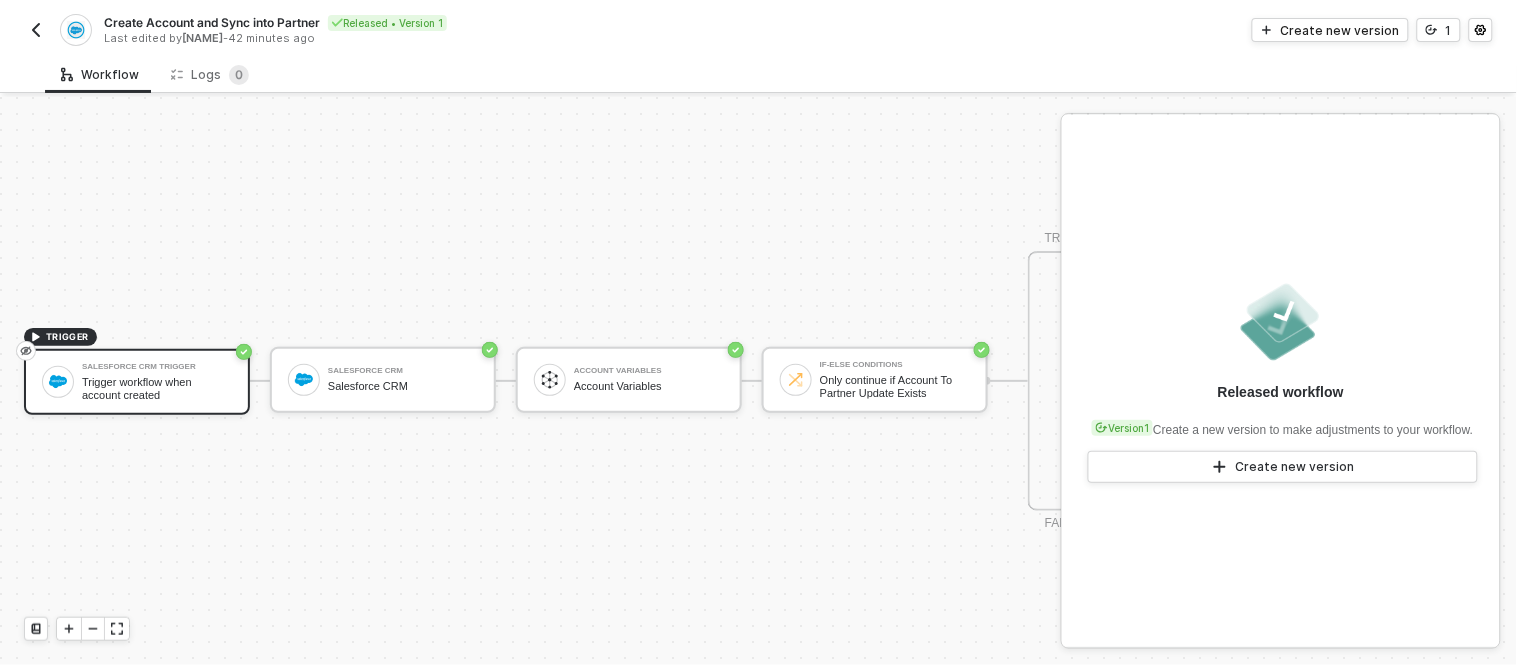 click on "Salesforce CRM Trigger" at bounding box center (157, 367) 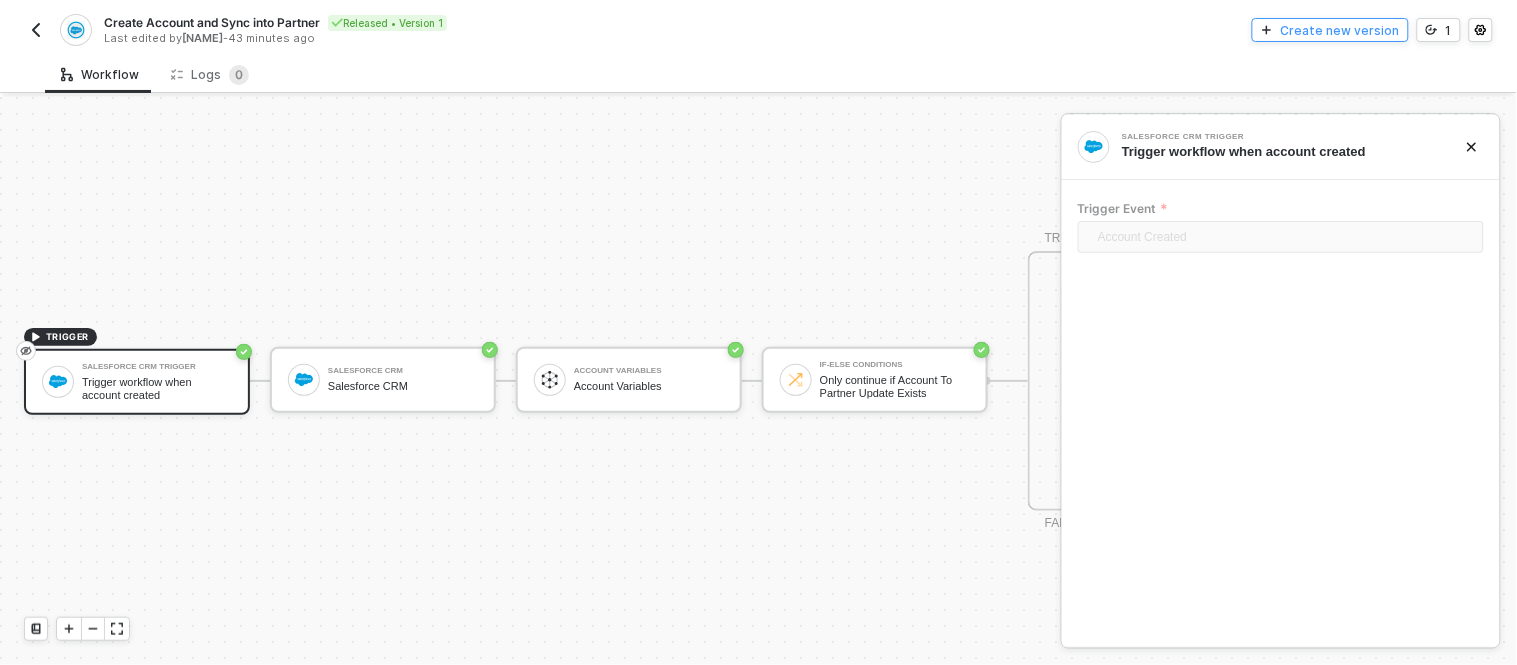 click on "Create new version" at bounding box center (1330, 30) 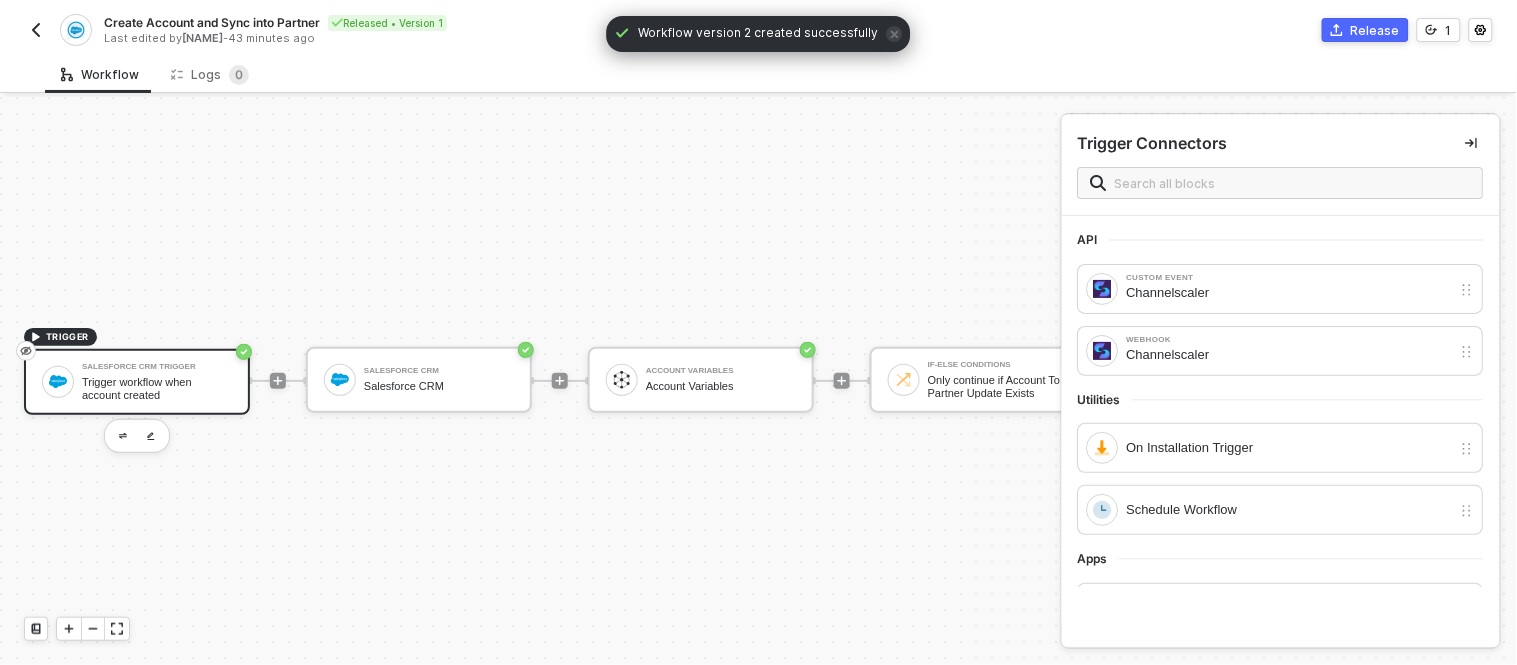 click on "Salesforce CRM Trigger" at bounding box center [157, 367] 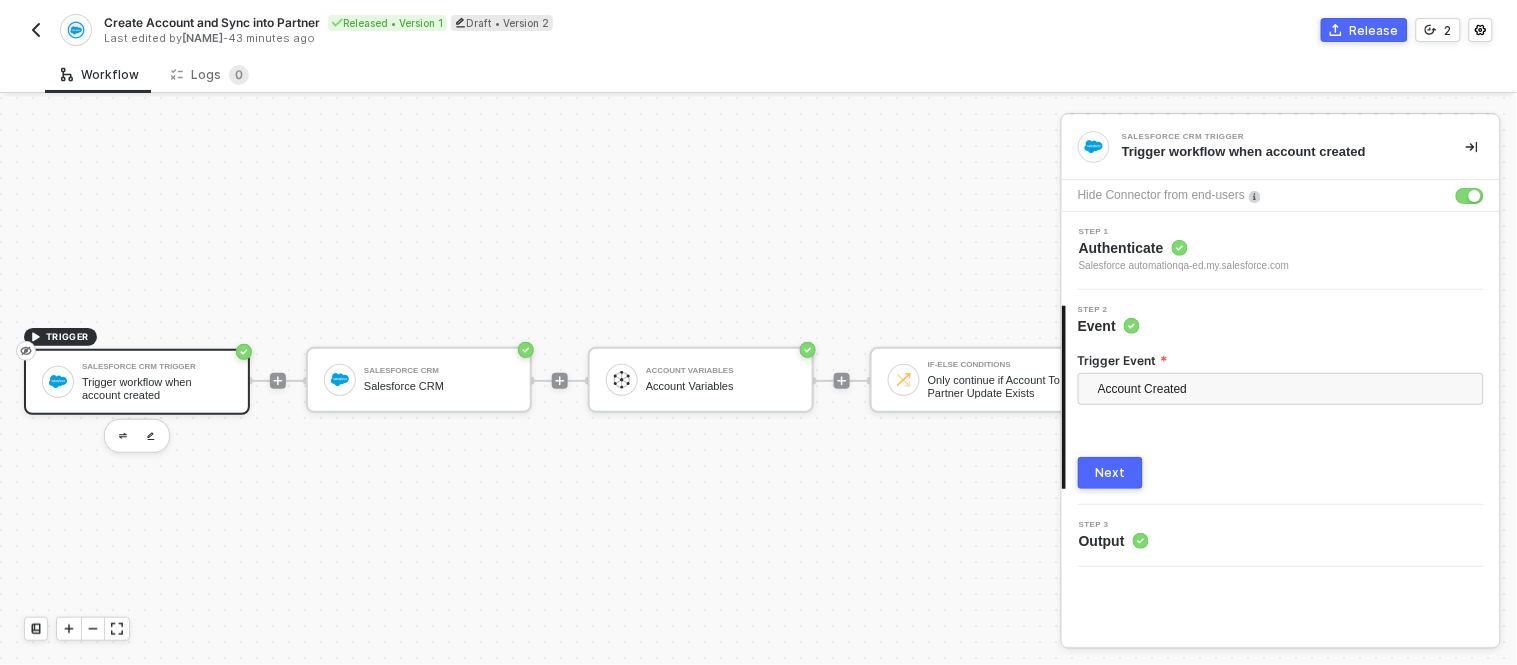 click on "Trigger workflow when account created" at bounding box center (157, 388) 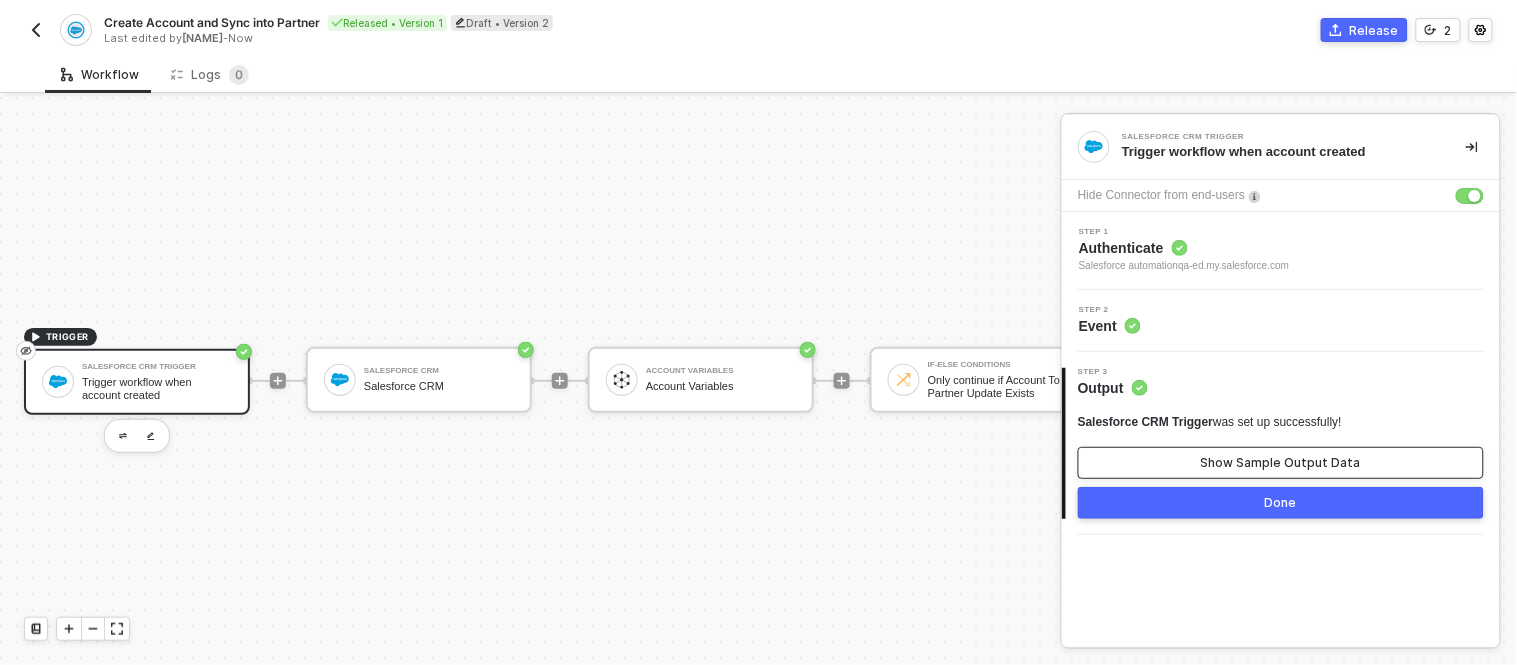click on "Show Sample Output Data" at bounding box center [1281, 463] 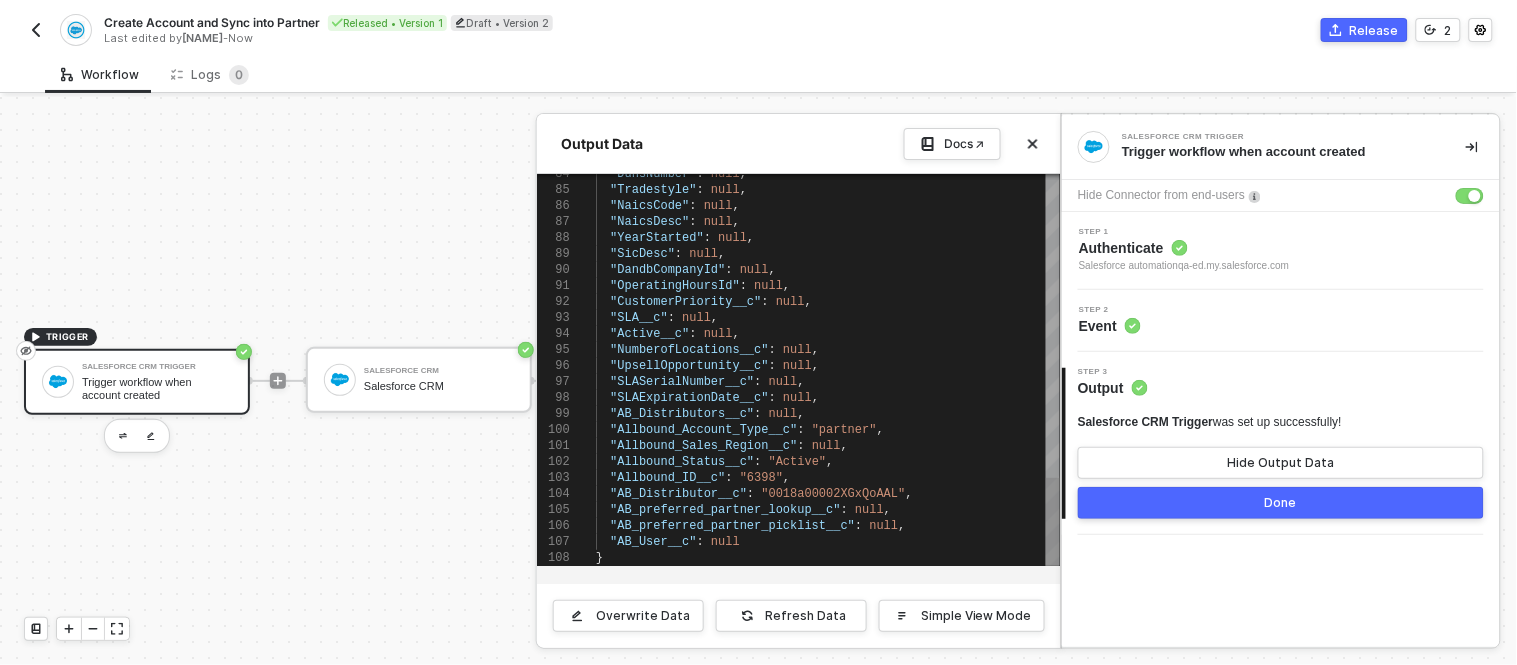 click on ""NumberofLocations__c" :   null ," at bounding box center (828, 350) 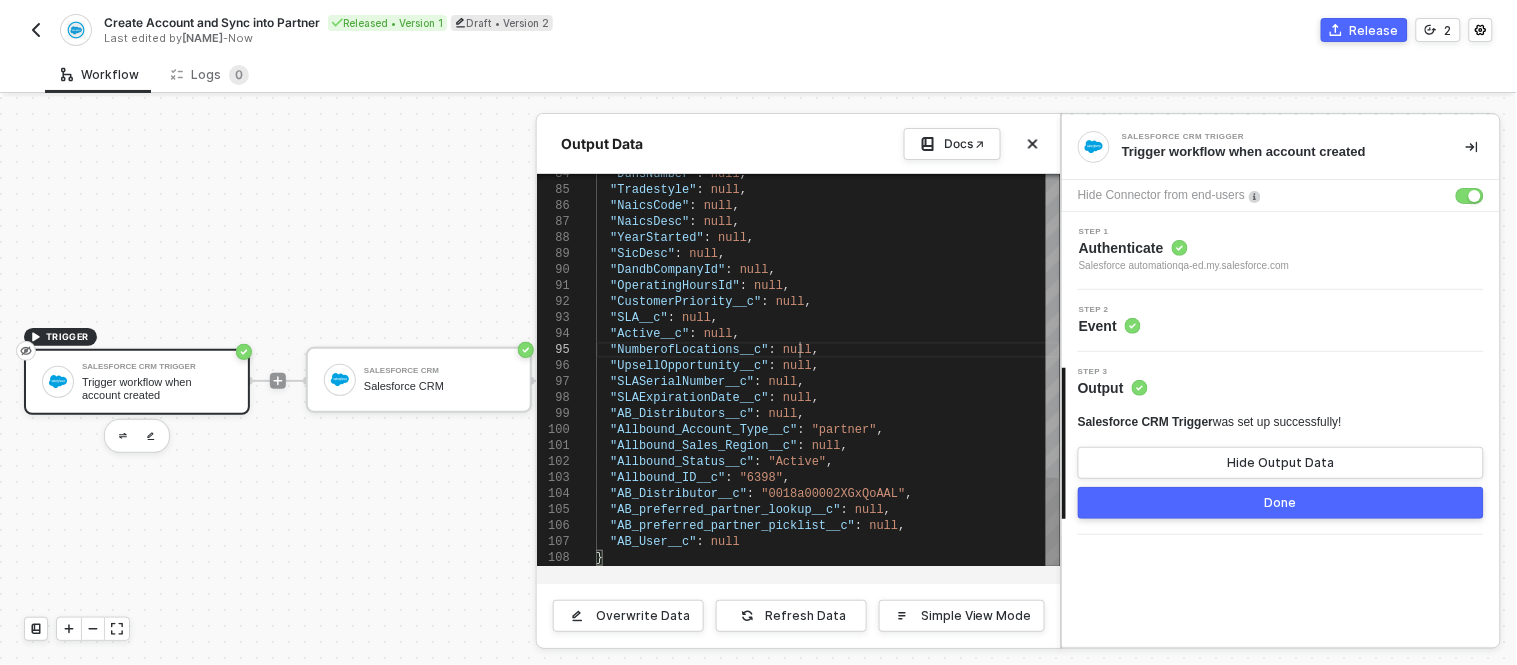 scroll, scrollTop: 0, scrollLeft: 0, axis: both 